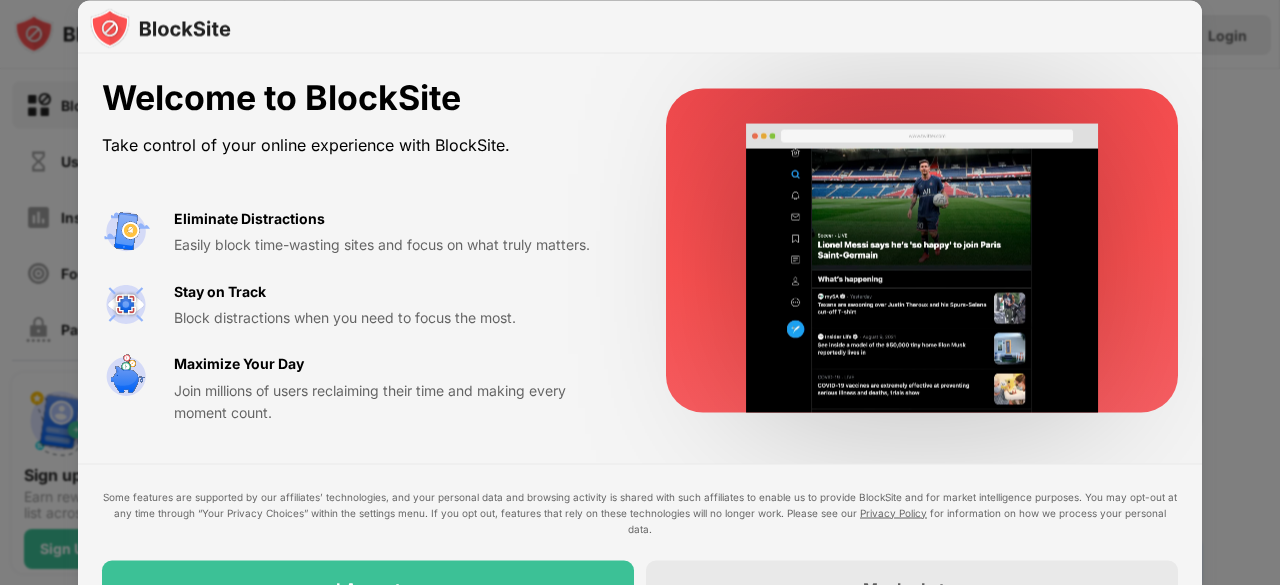 scroll, scrollTop: 0, scrollLeft: 0, axis: both 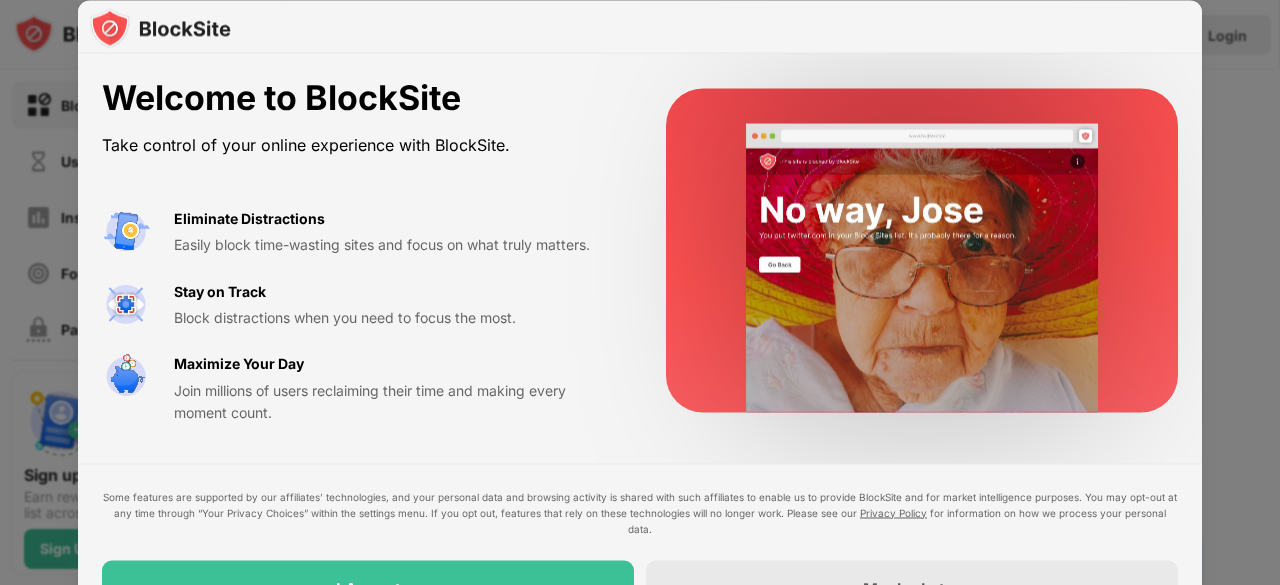 click at bounding box center [640, 292] 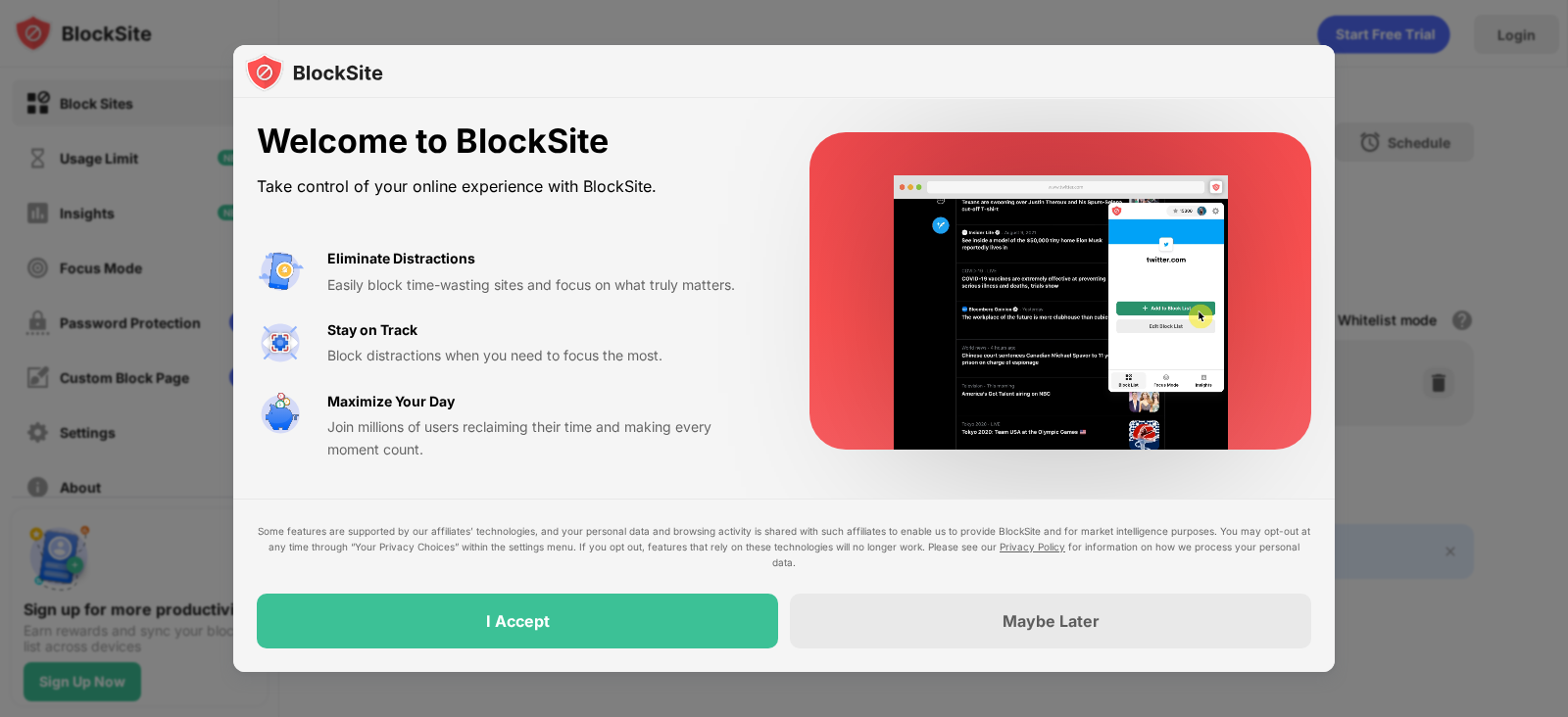 click on "Maybe Later" at bounding box center [1051, 621] 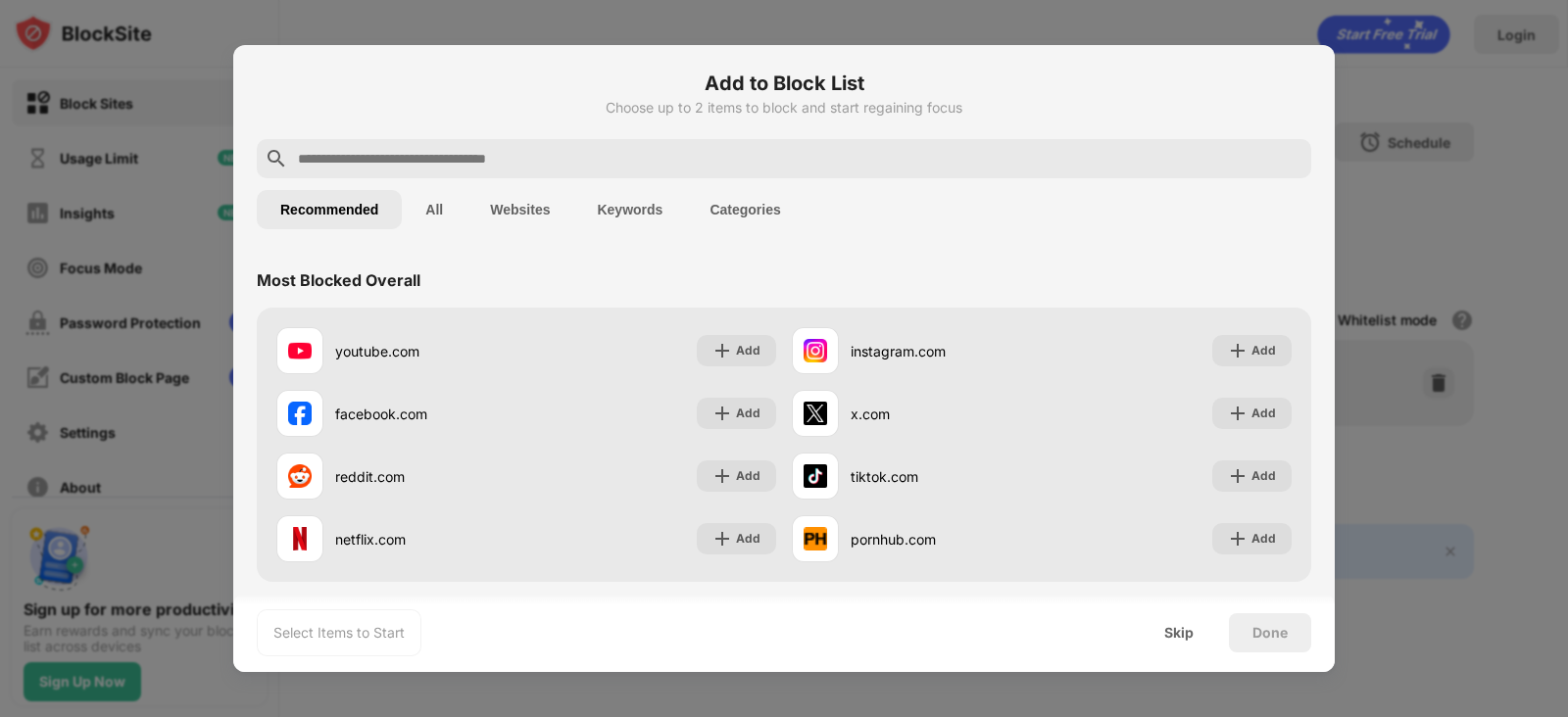 click at bounding box center (784, 358) 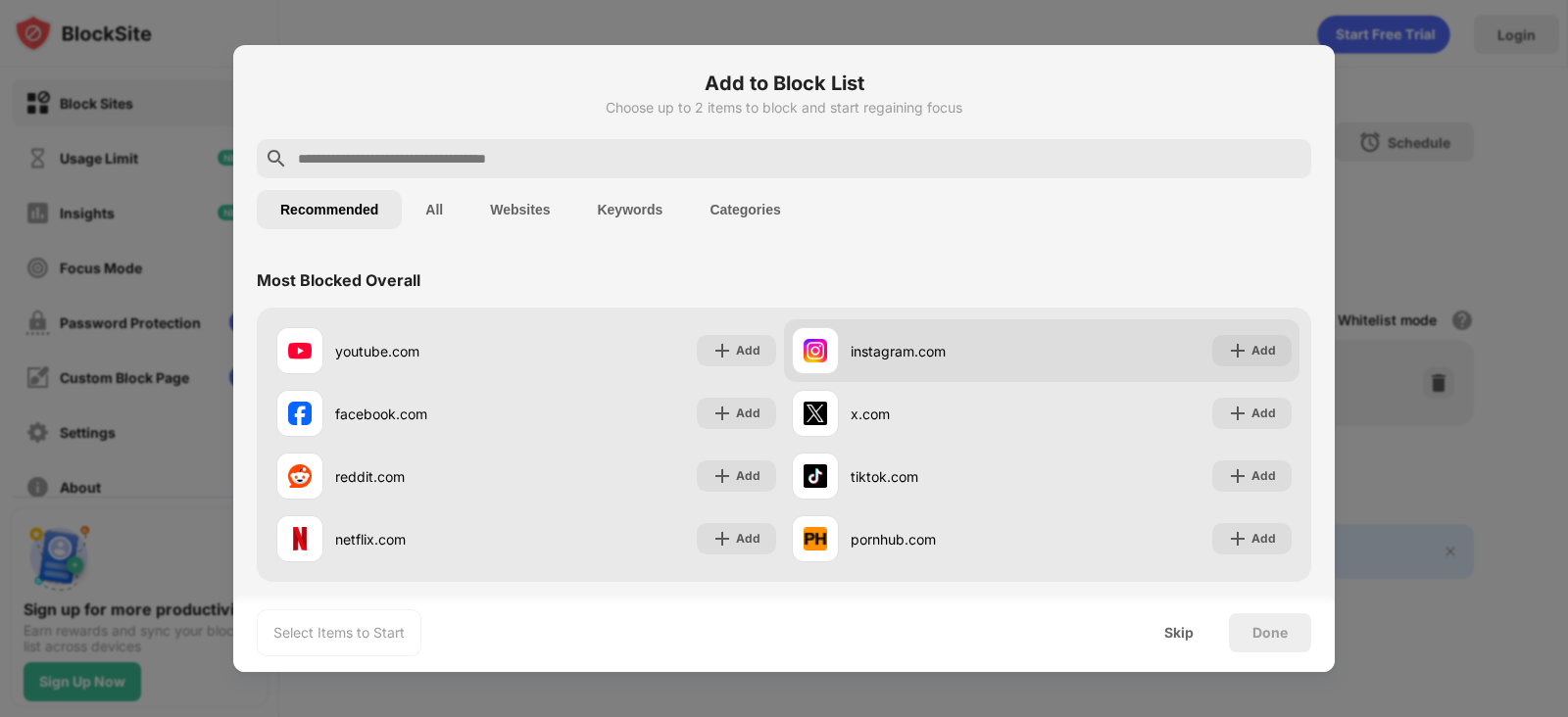 click on "Add" at bounding box center (1263, 351) 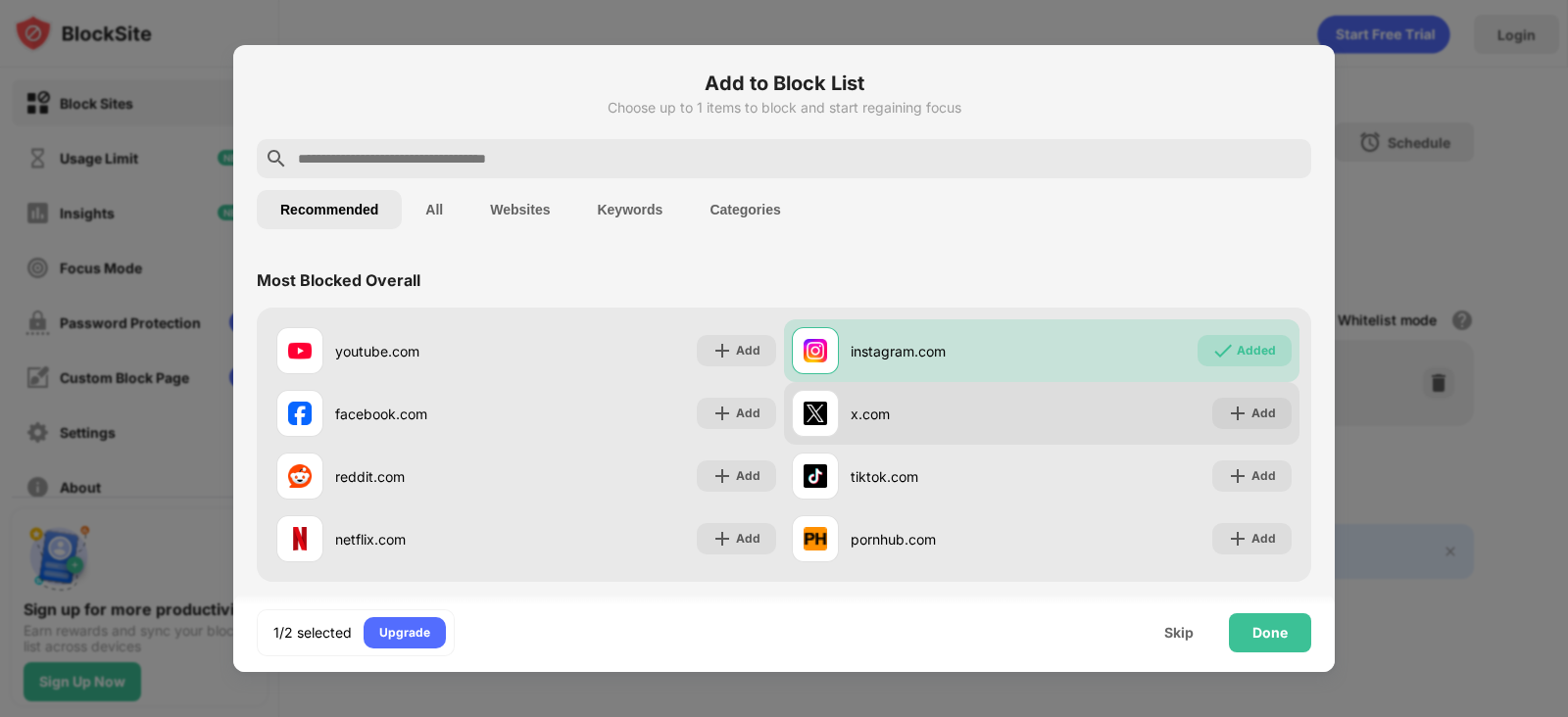 click on "Add" at bounding box center (1251, 413) 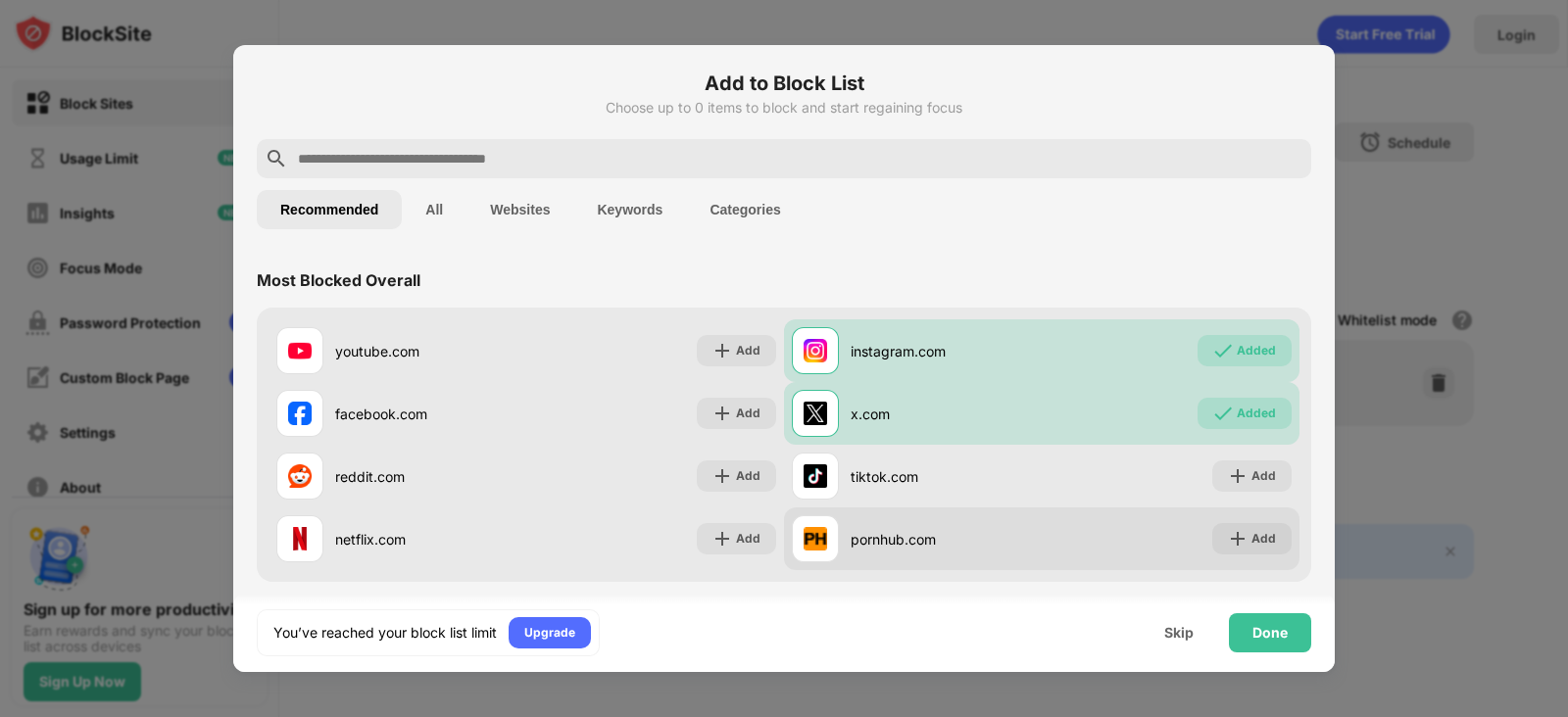click on "pornhub.com Add" at bounding box center [1042, 539] 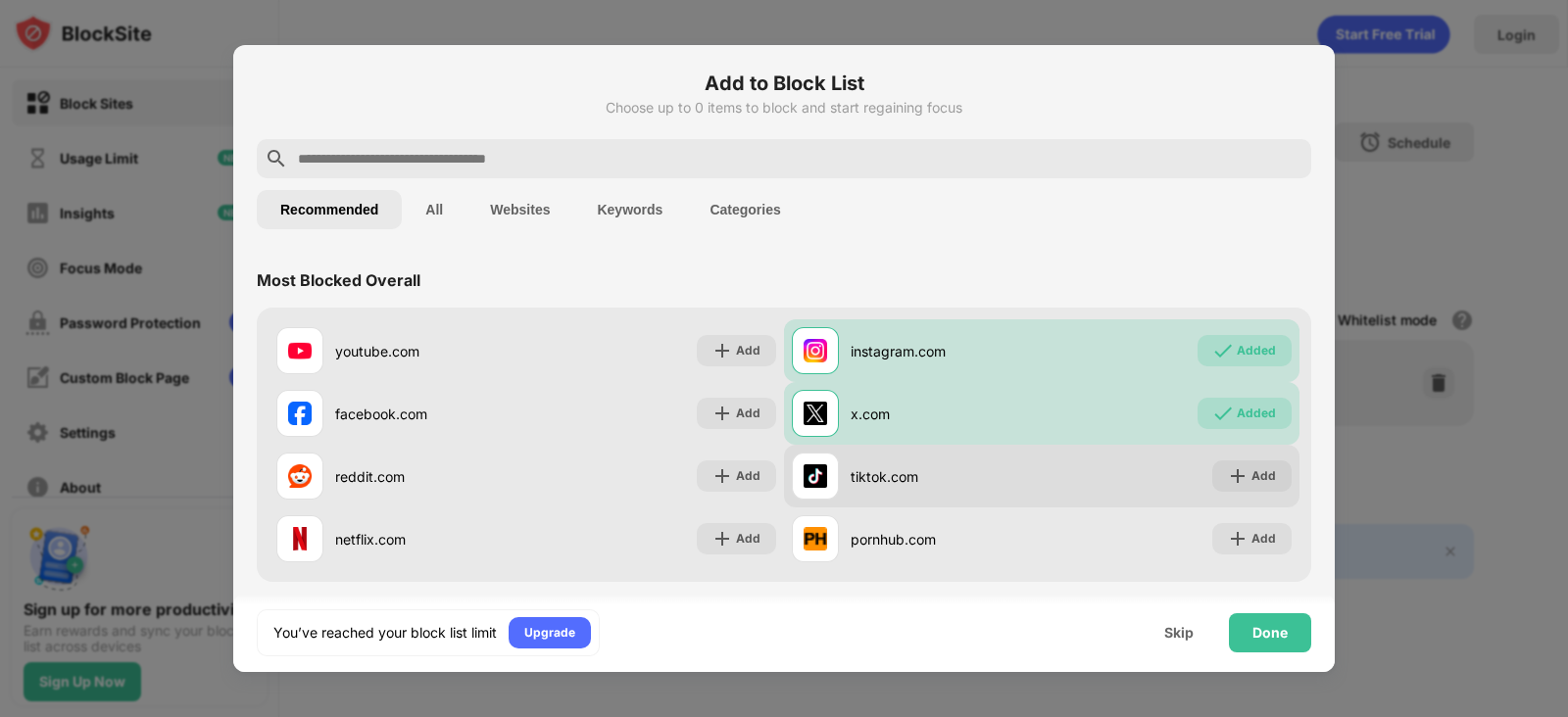 click on "Add" at bounding box center [1263, 476] 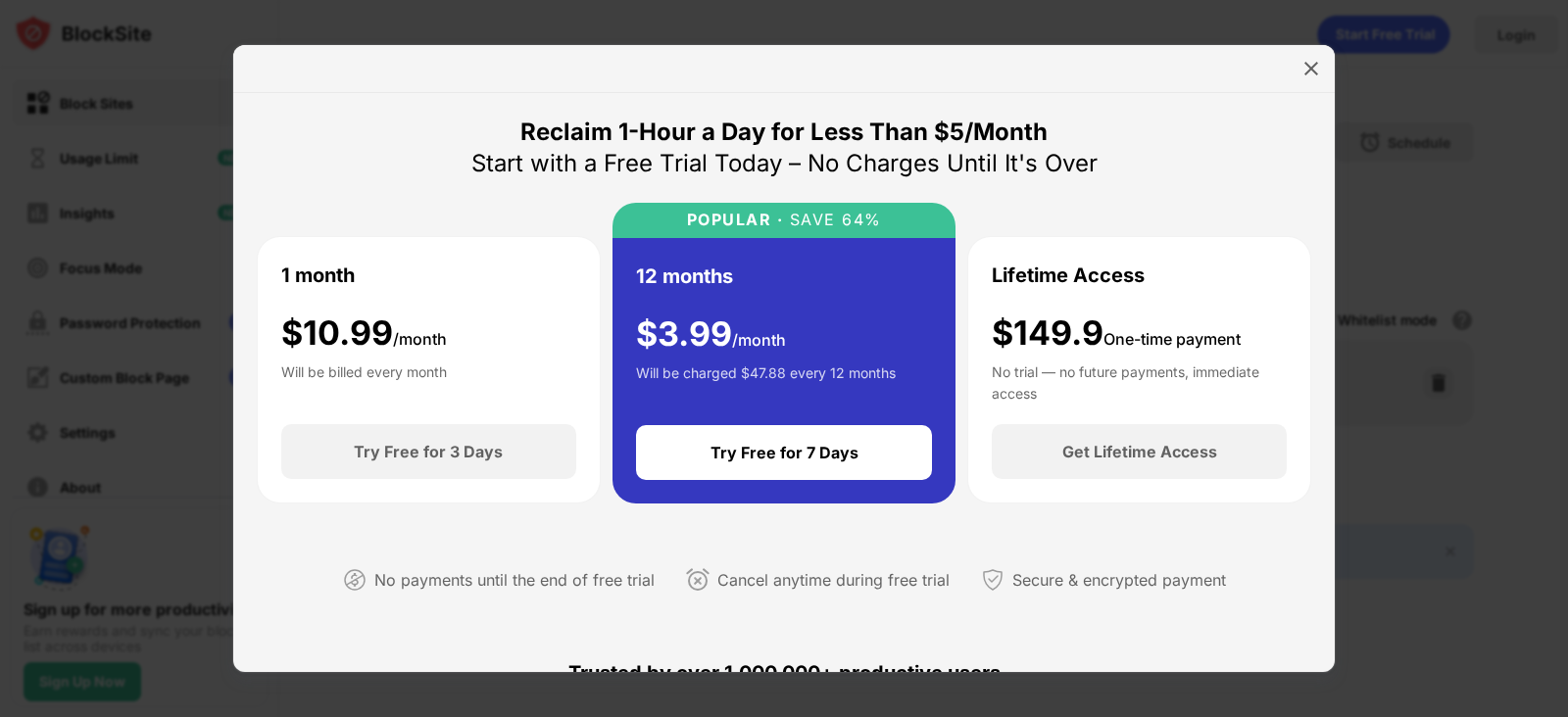 click at bounding box center [1311, 69] 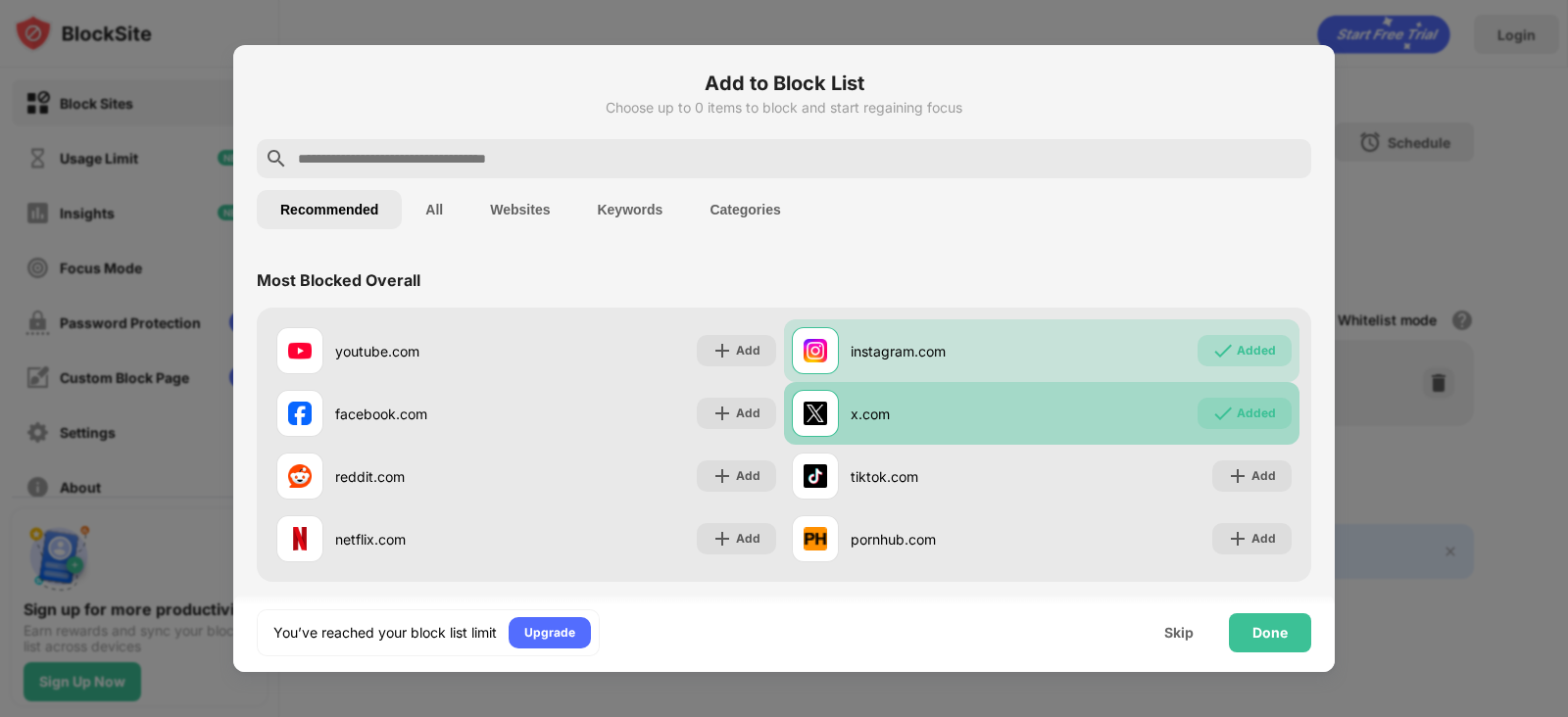 click on "Added" at bounding box center (1245, 413) 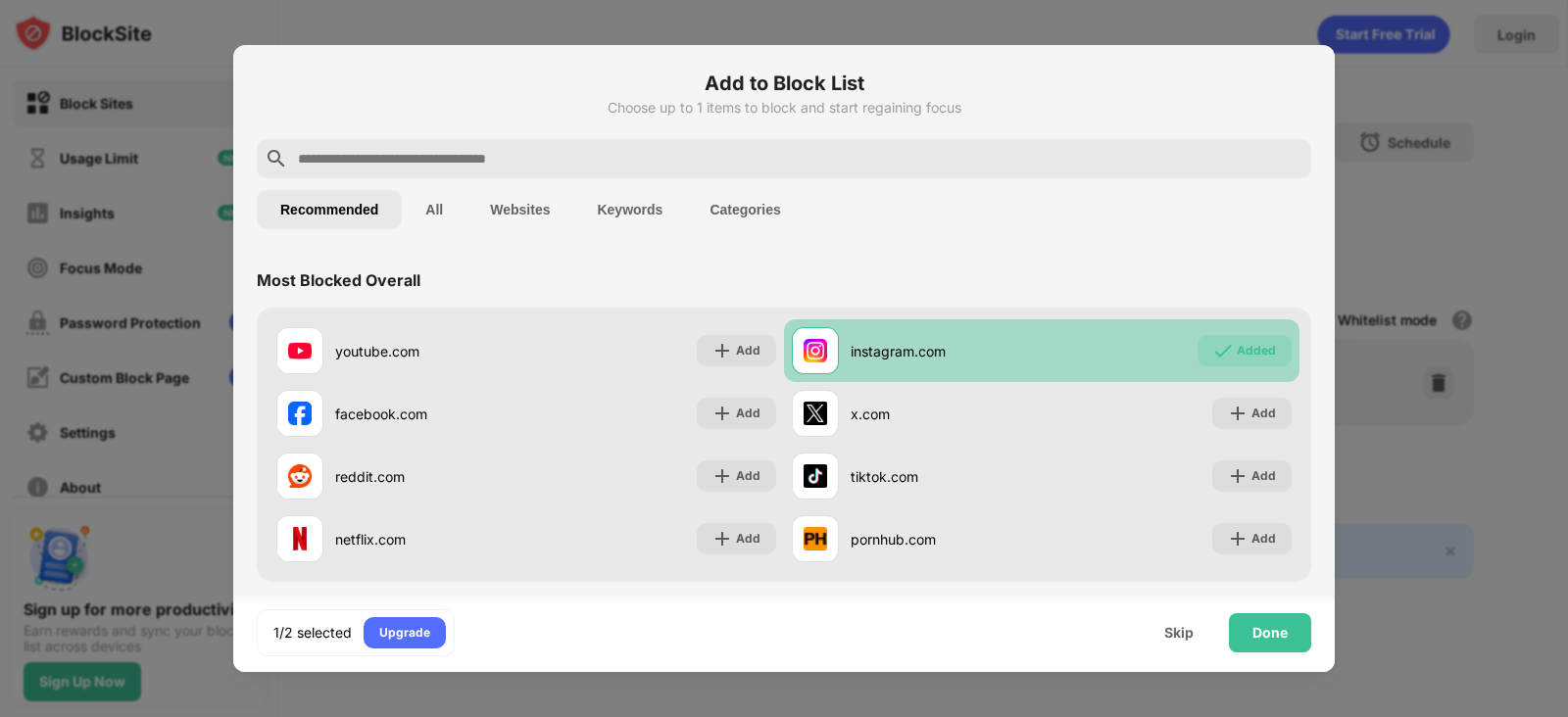 click on "Added" at bounding box center [1256, 351] 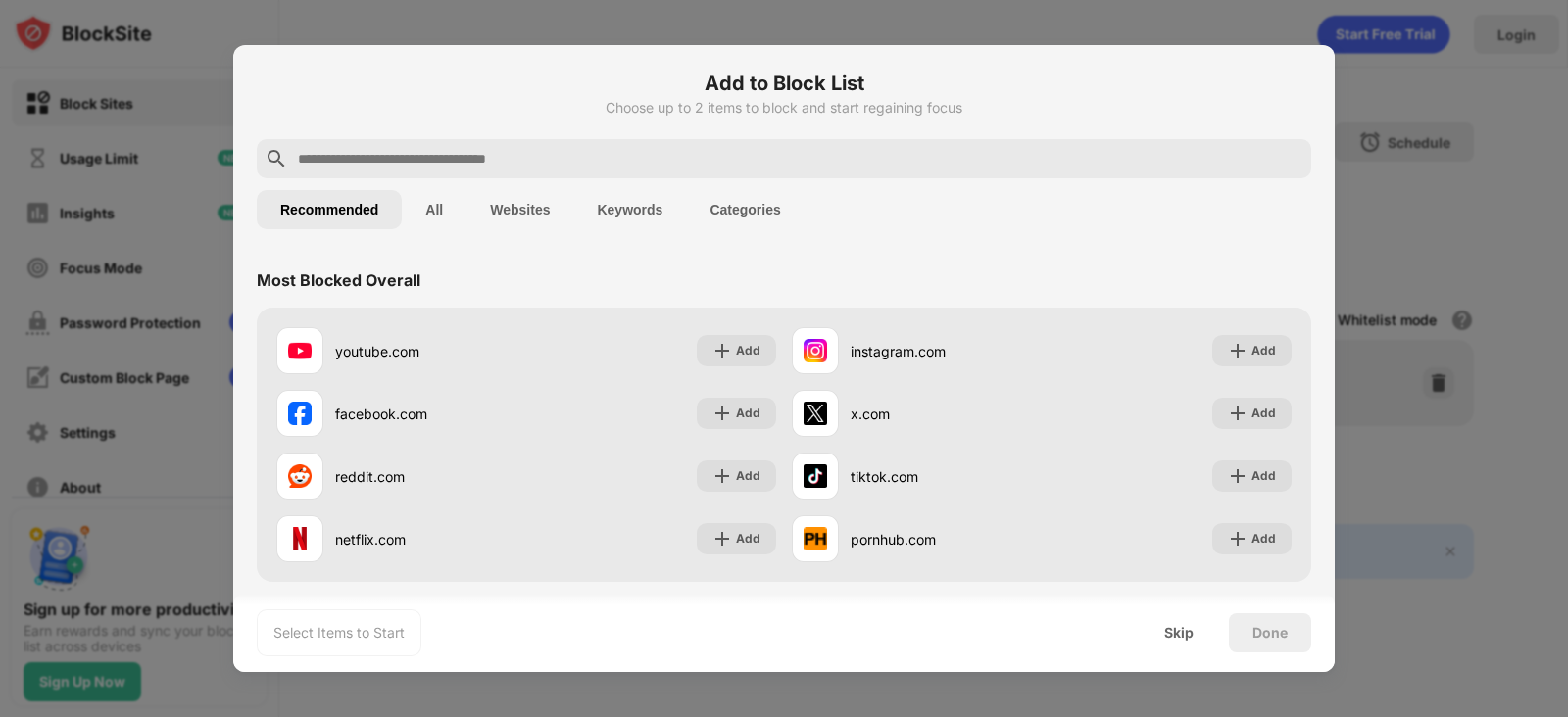 click on "Skip" at bounding box center [1179, 633] 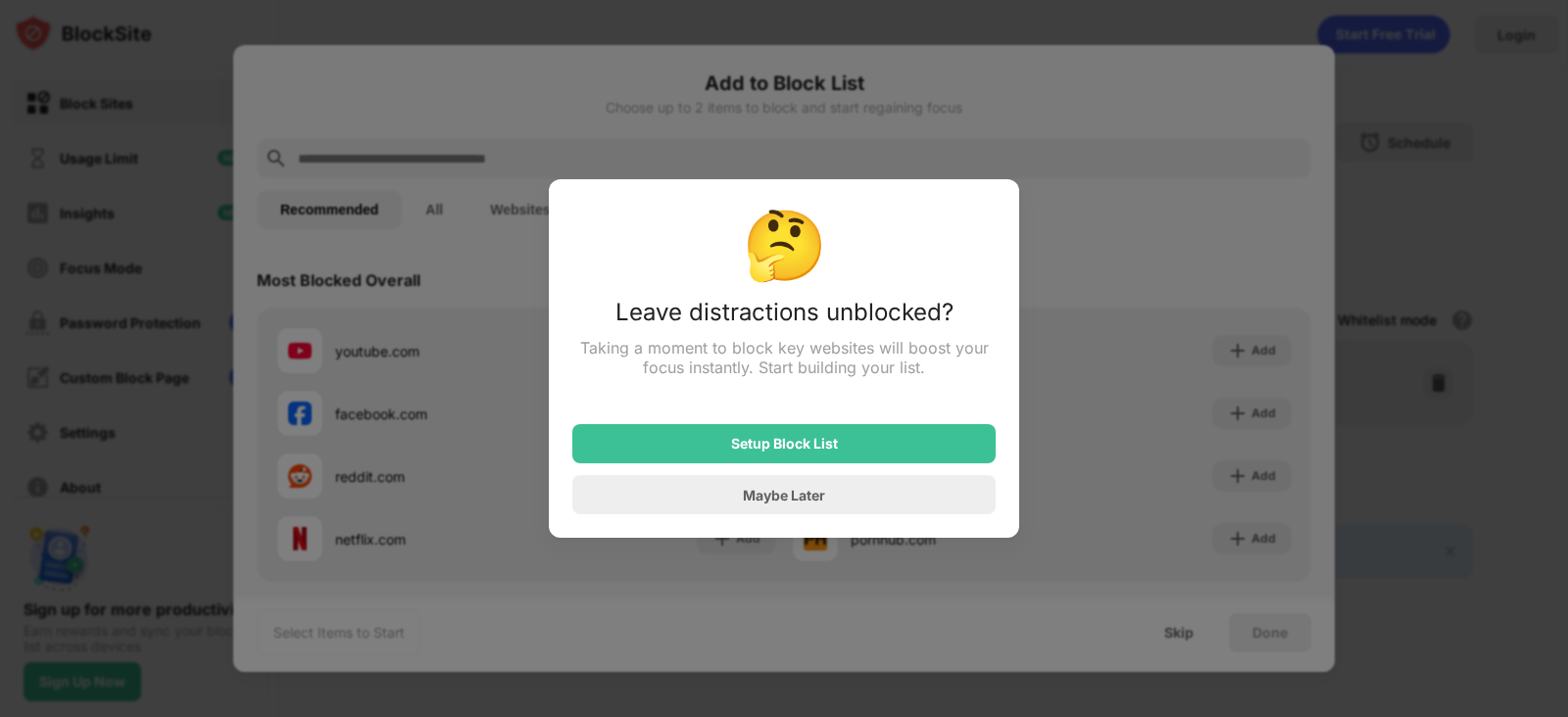 click on "Setup Block List" at bounding box center [784, 444] 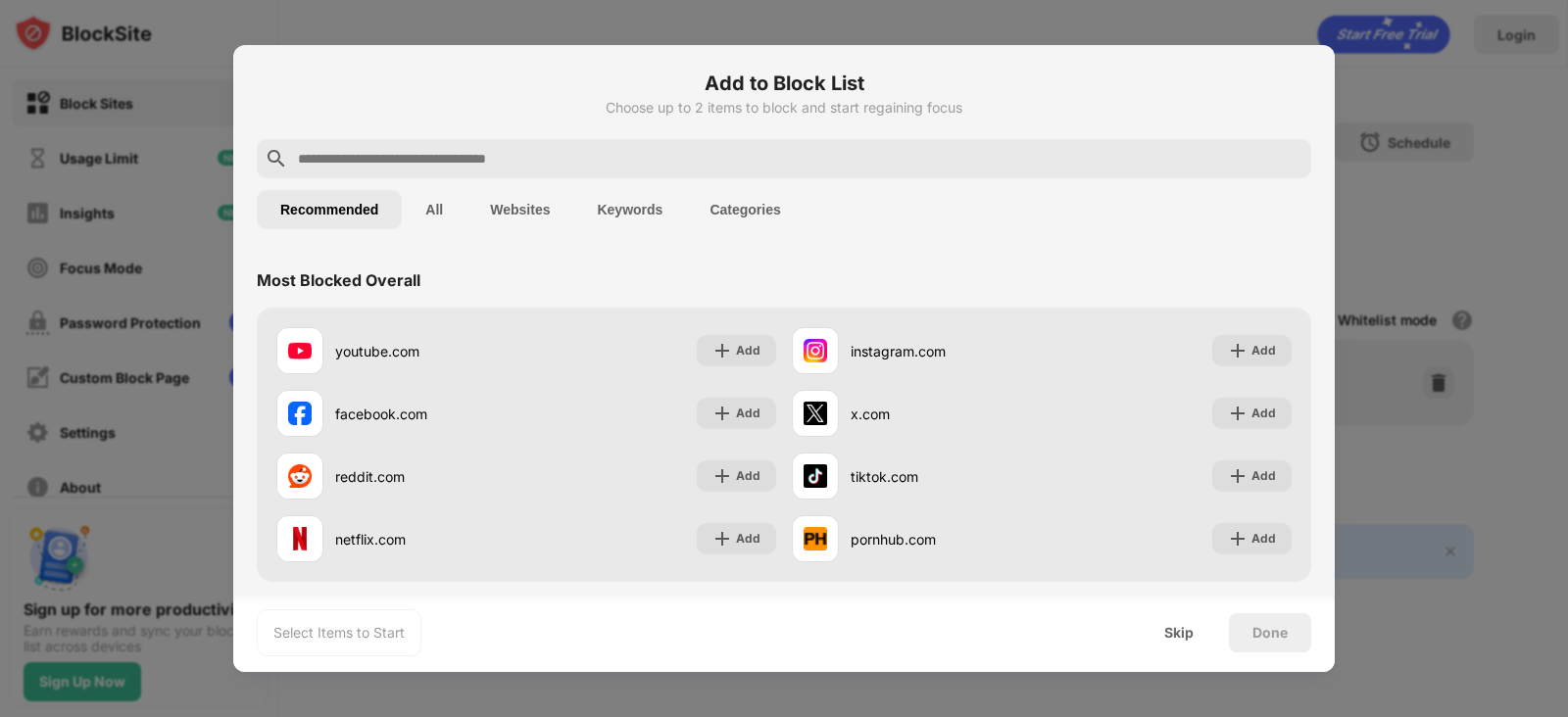 click on "Skip" at bounding box center [1179, 633] 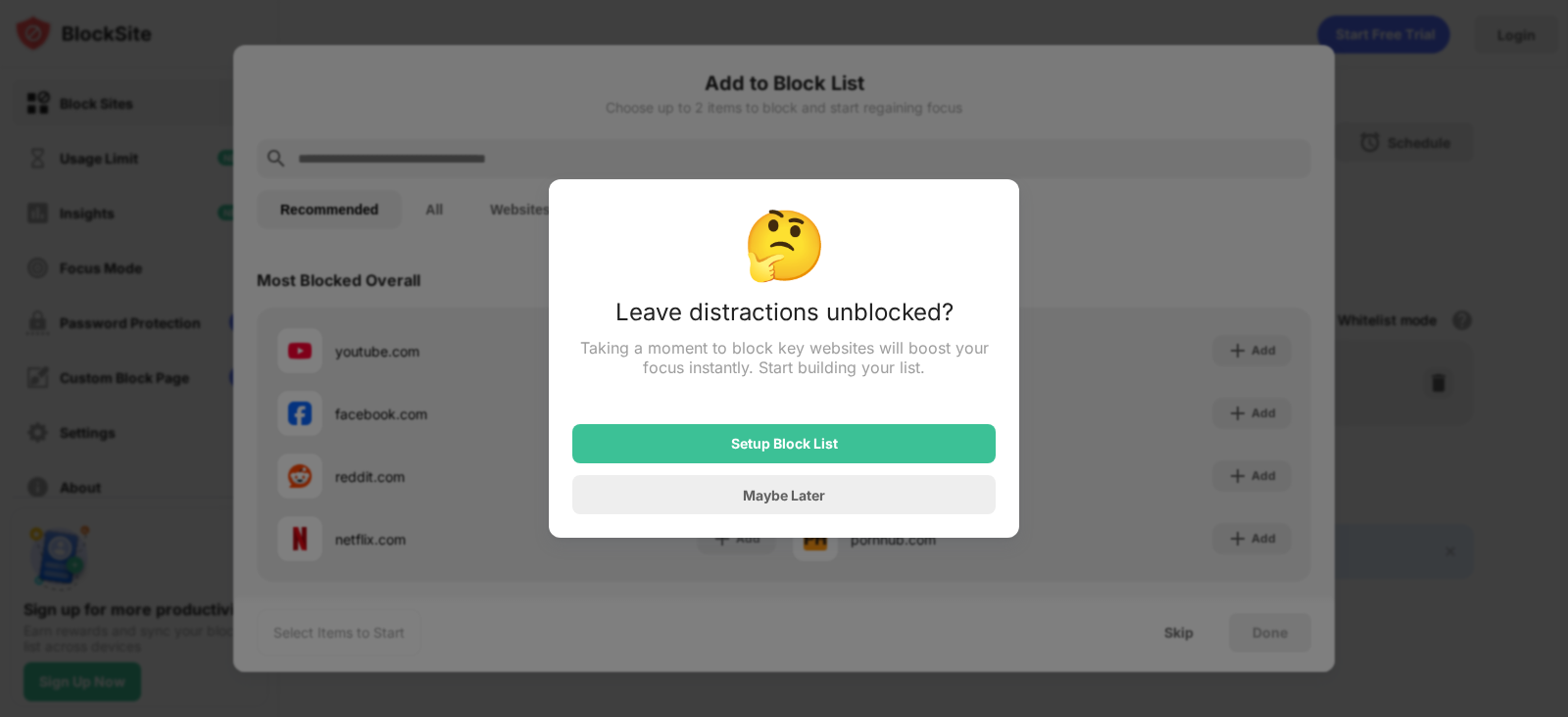 click on "Maybe Later" at bounding box center [784, 495] 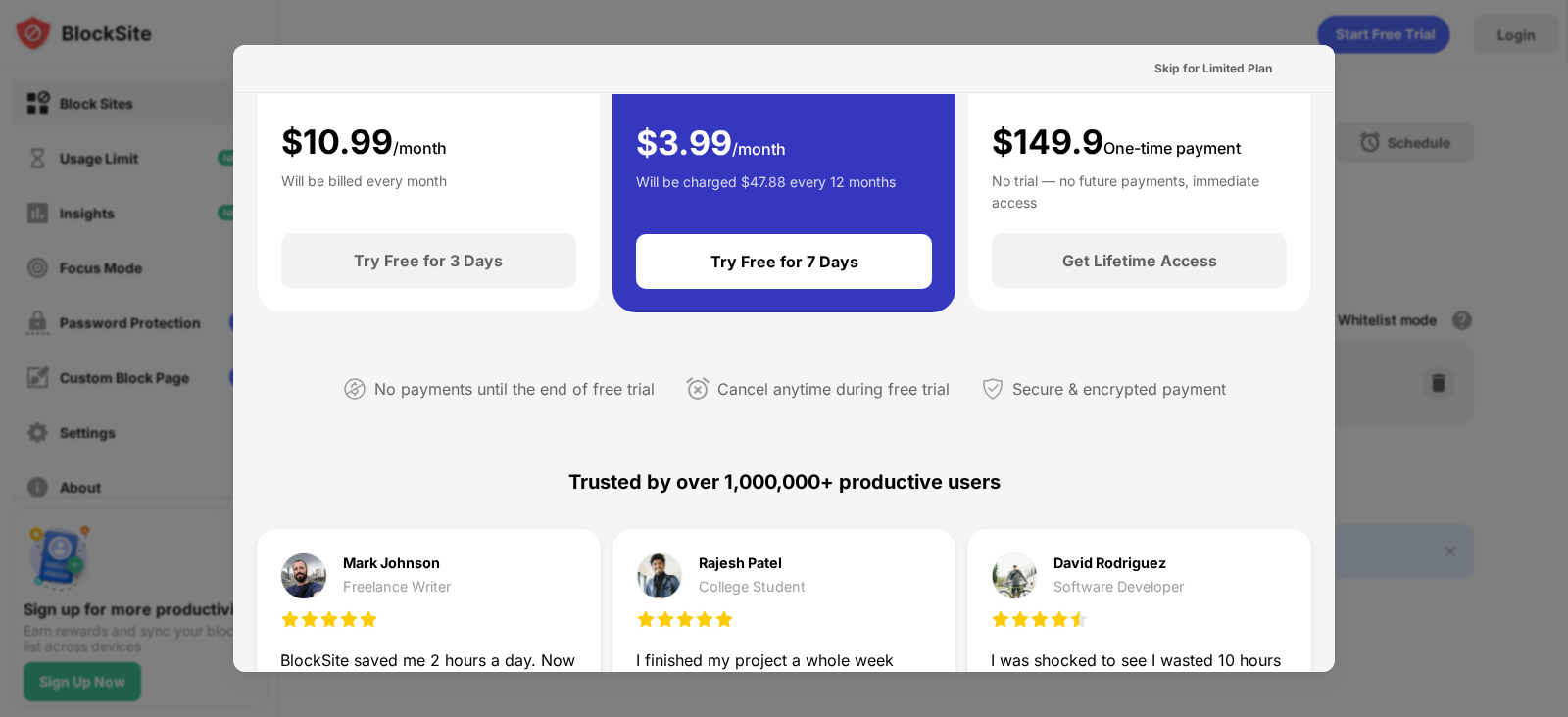 scroll, scrollTop: 0, scrollLeft: 0, axis: both 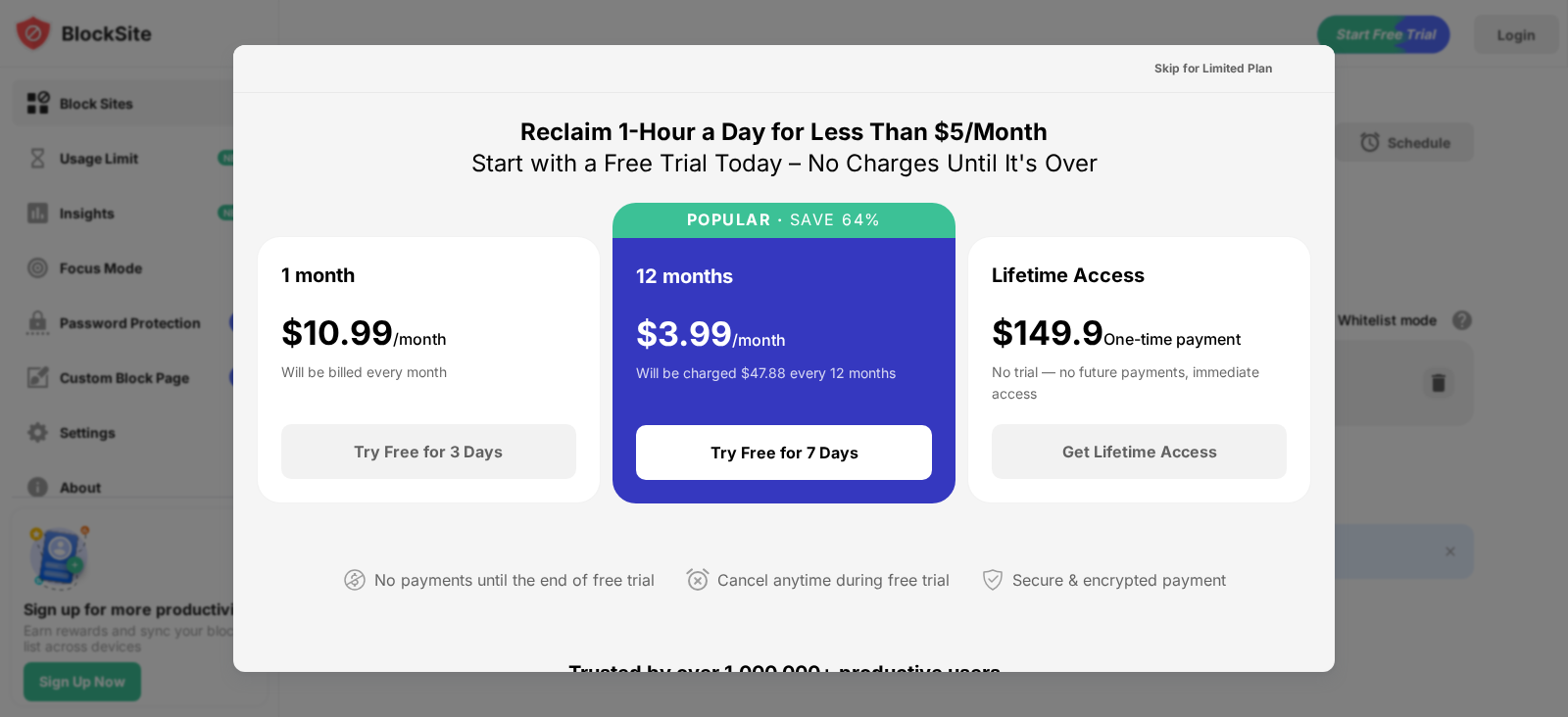 click at bounding box center (784, 358) 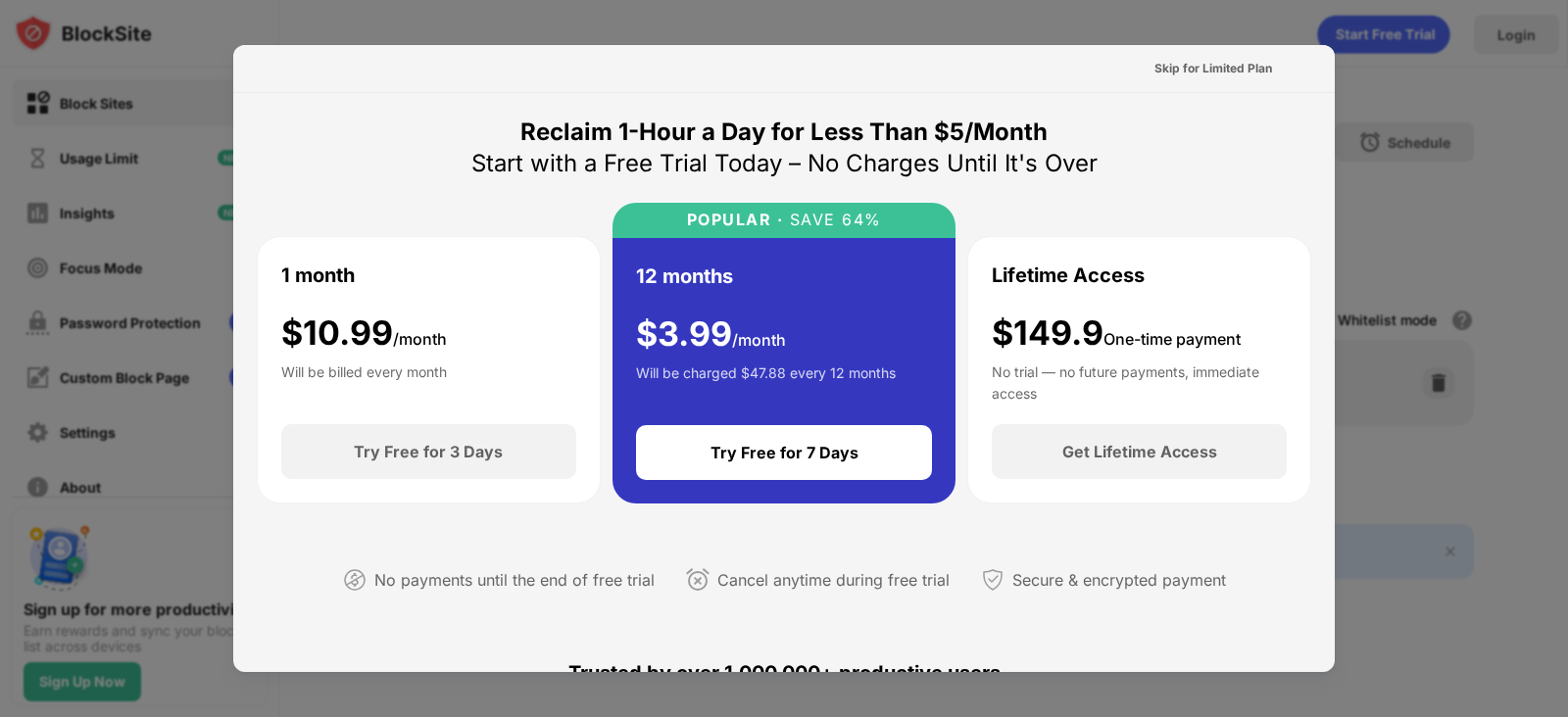 click at bounding box center [784, 358] 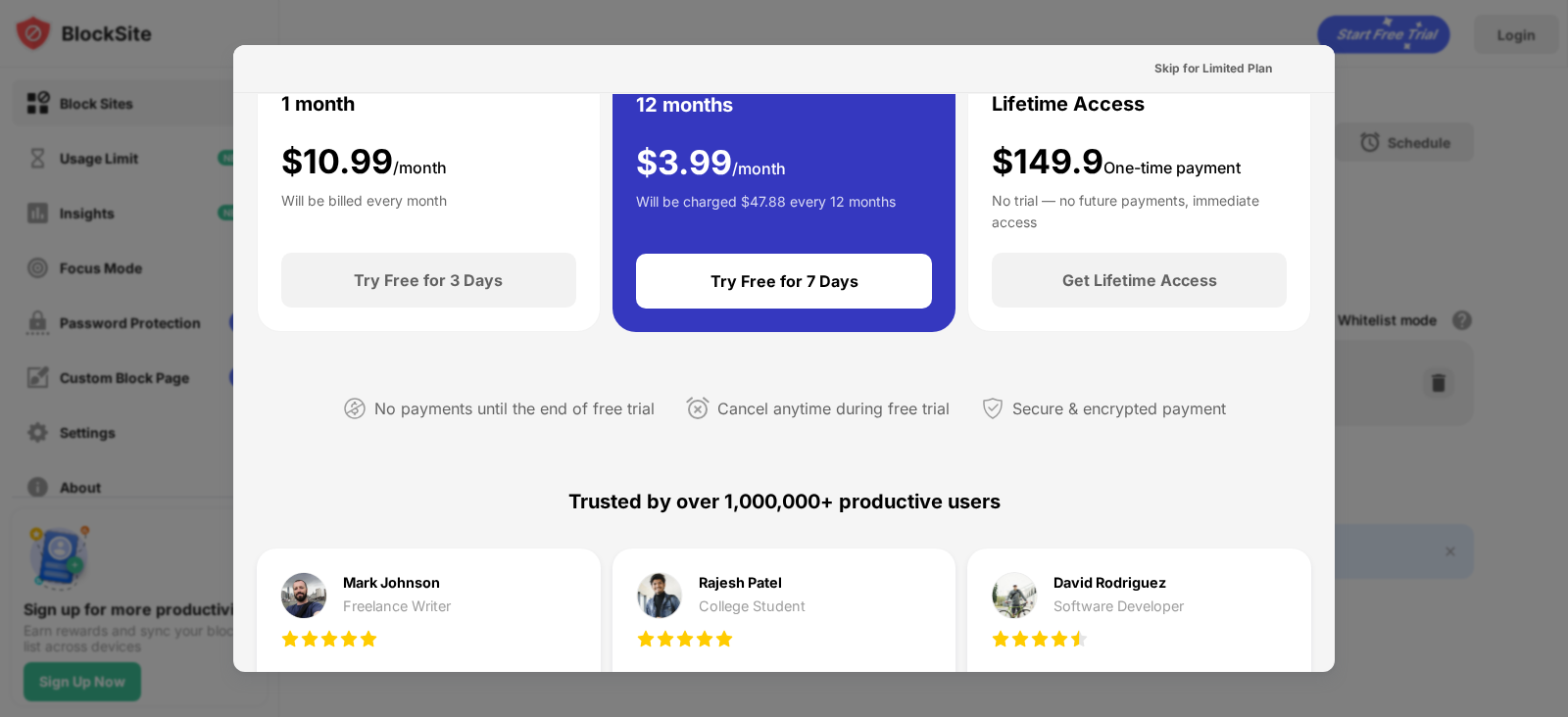 scroll, scrollTop: 0, scrollLeft: 0, axis: both 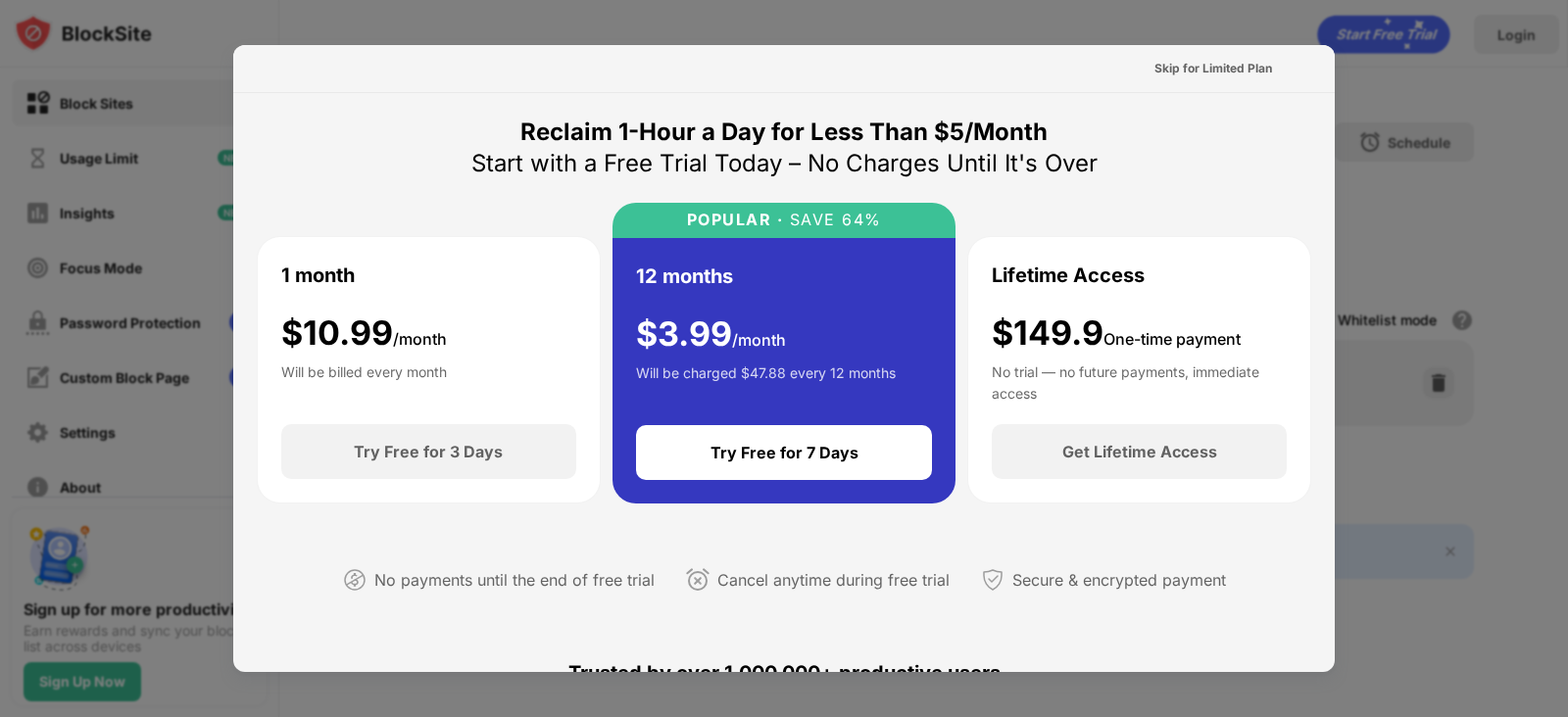 click at bounding box center (784, 358) 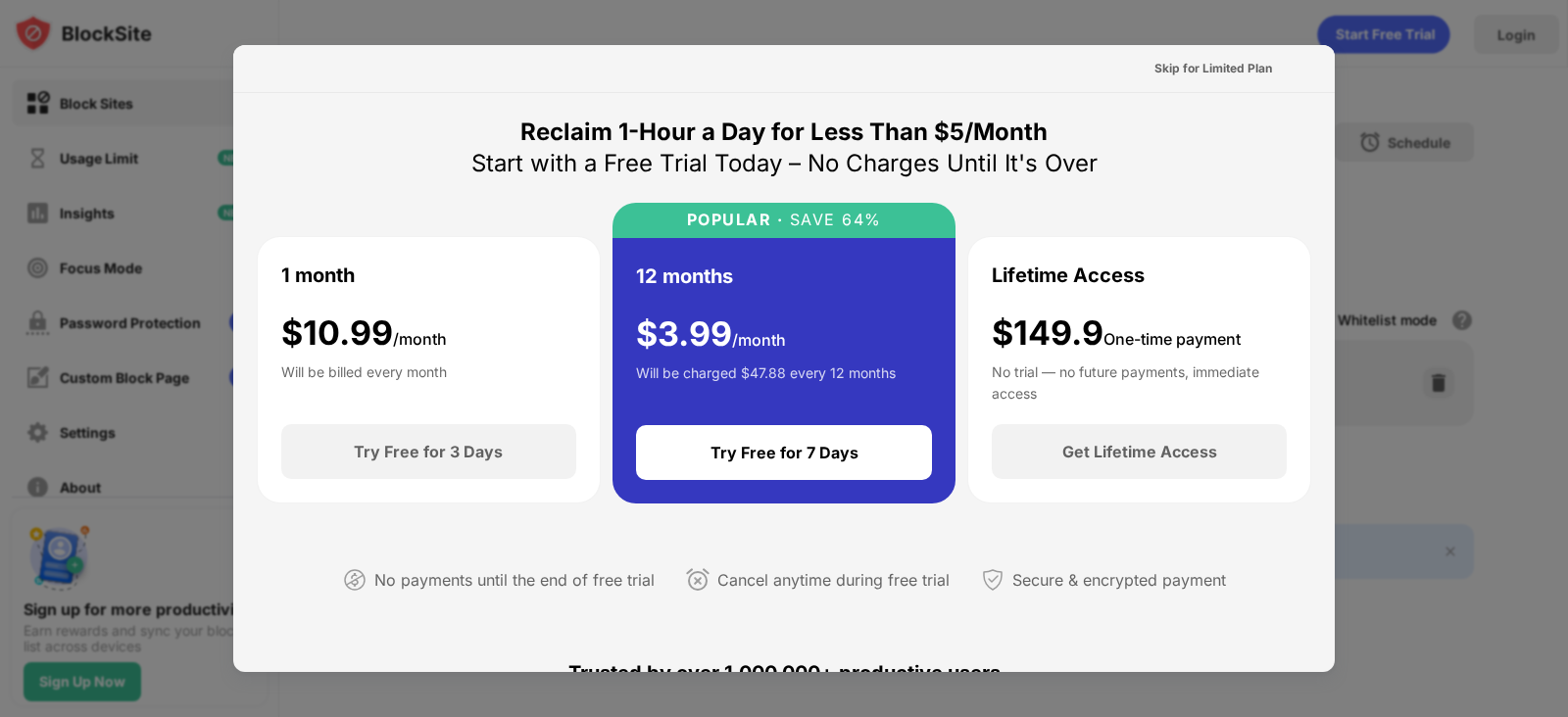 click at bounding box center (784, 358) 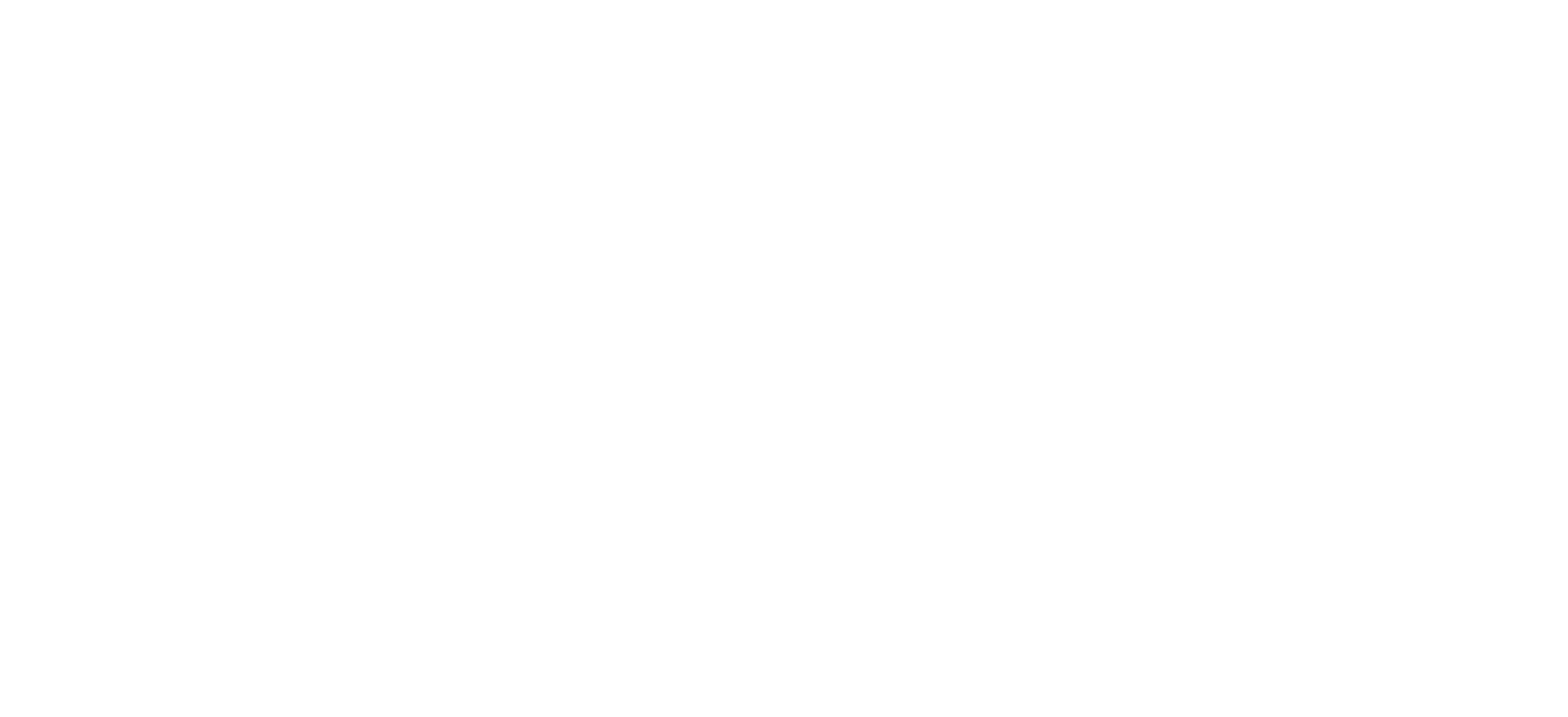 scroll, scrollTop: 0, scrollLeft: 0, axis: both 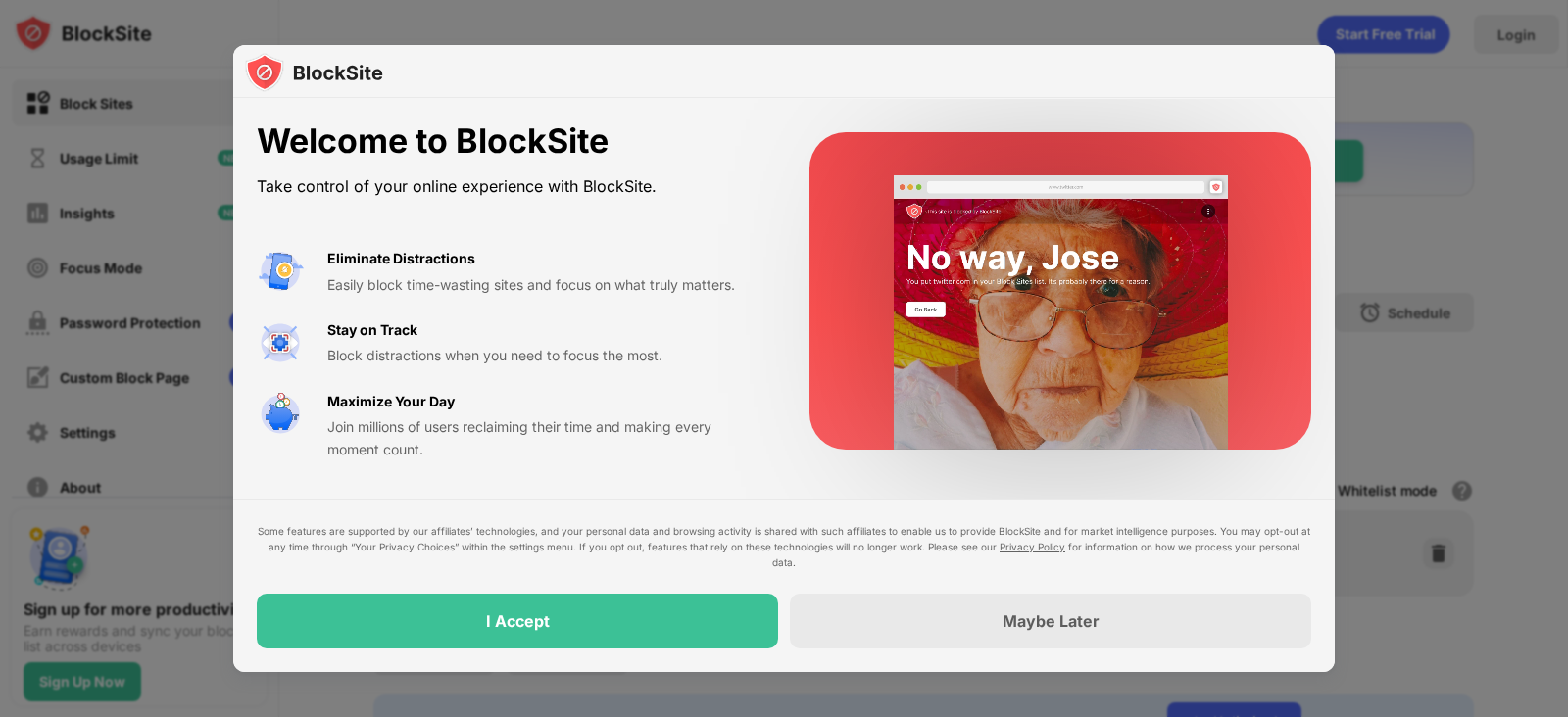 click on "Maybe Later" at bounding box center [1051, 621] 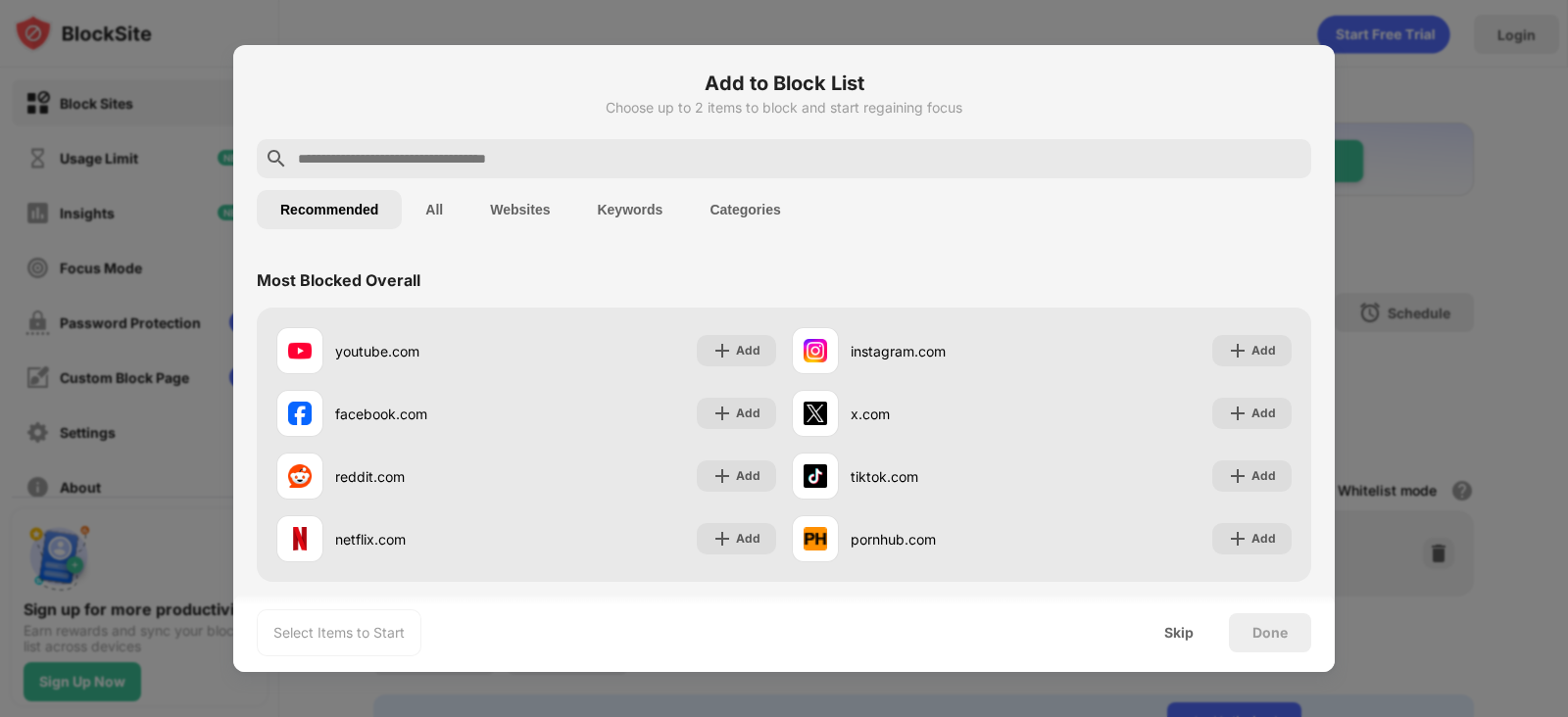 click on "Skip" at bounding box center (1179, 633) 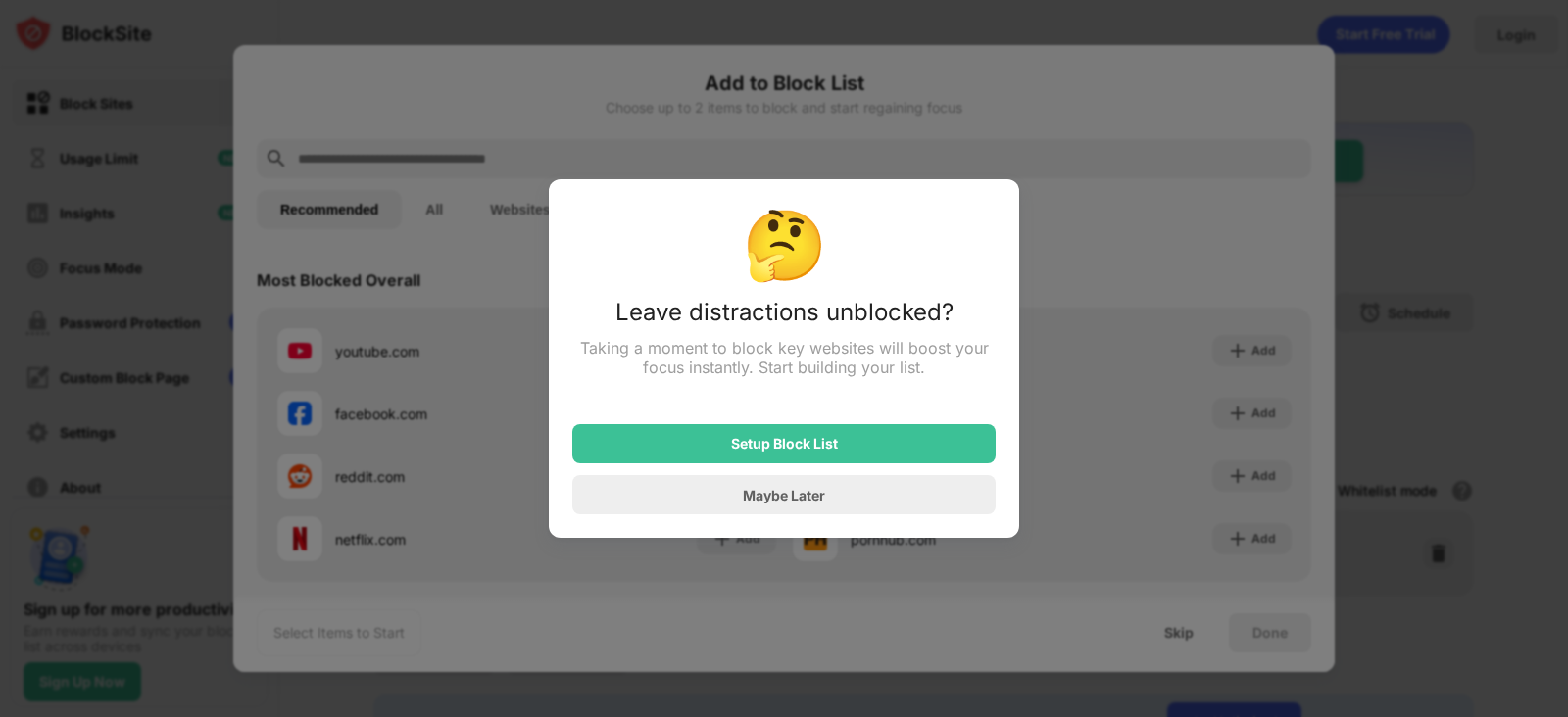 click on "Maybe Later" at bounding box center (784, 495) 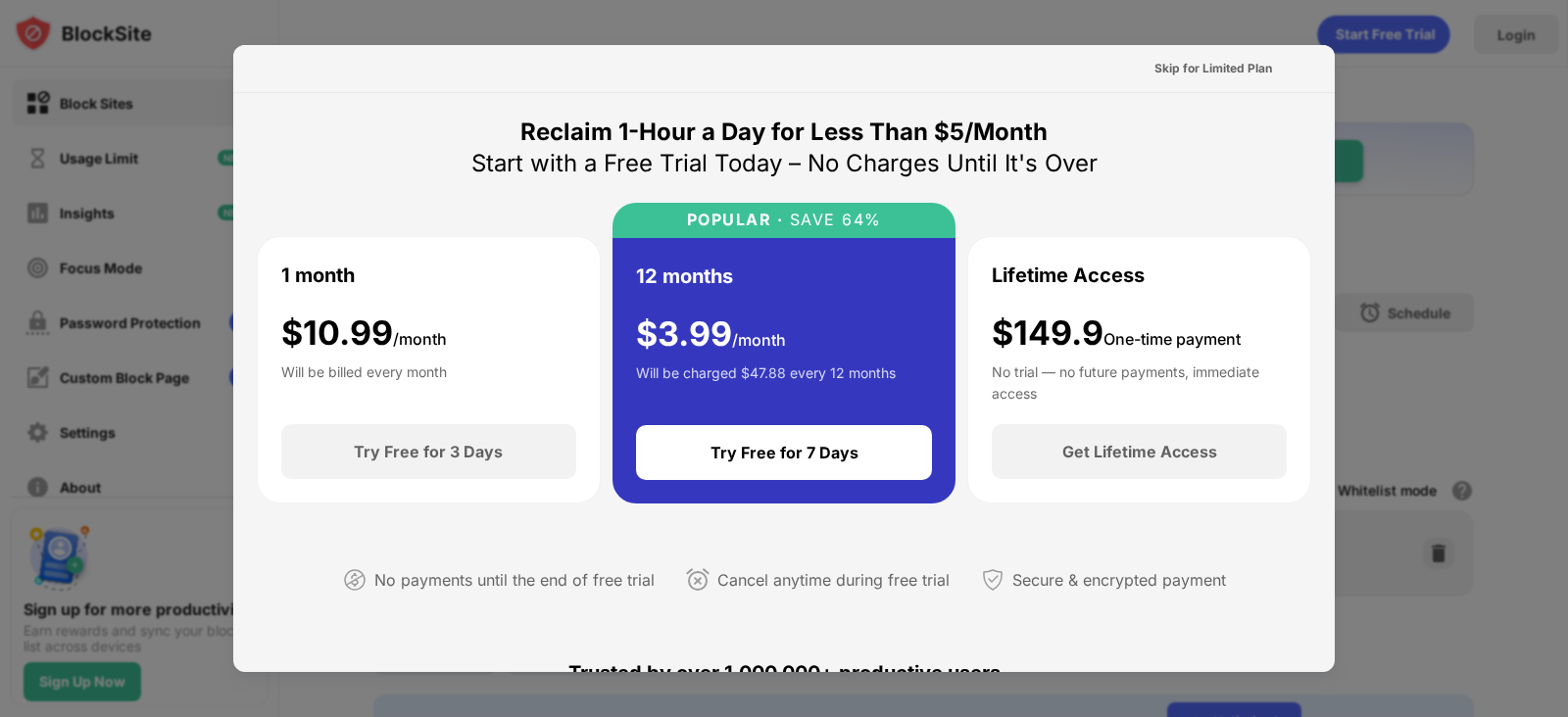 click on "Skip for Limited Plan" at bounding box center (1213, 69) 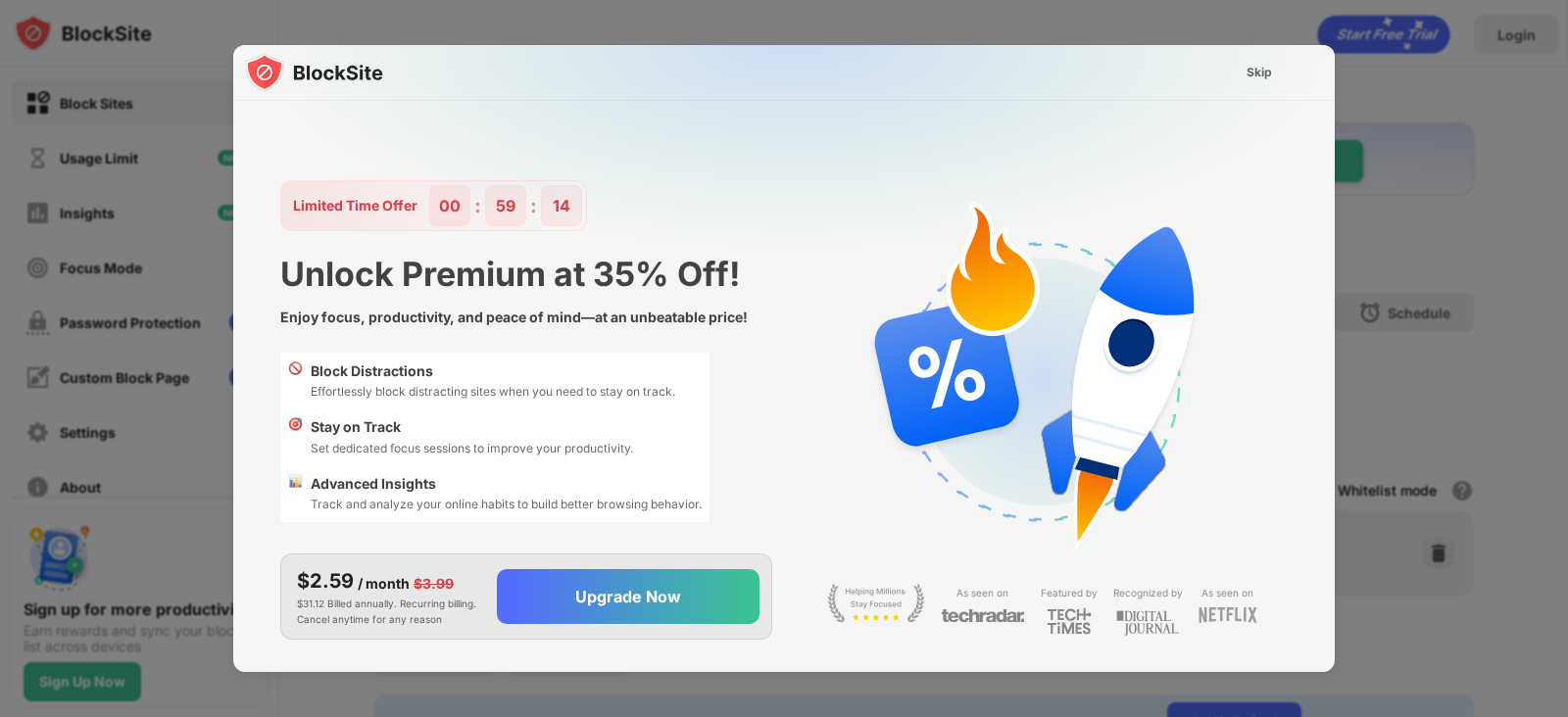click on "Skip" at bounding box center (1259, 72) 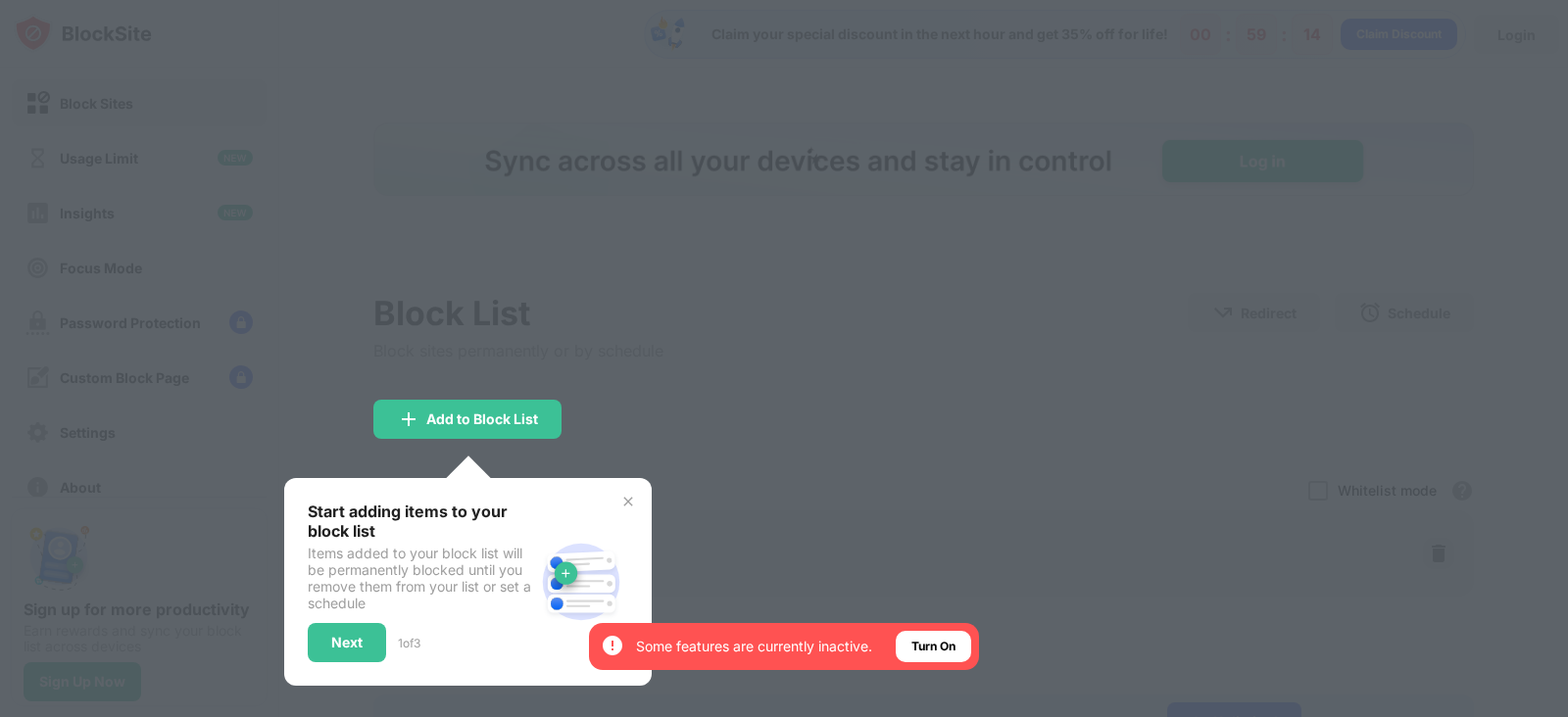 scroll, scrollTop: 0, scrollLeft: 0, axis: both 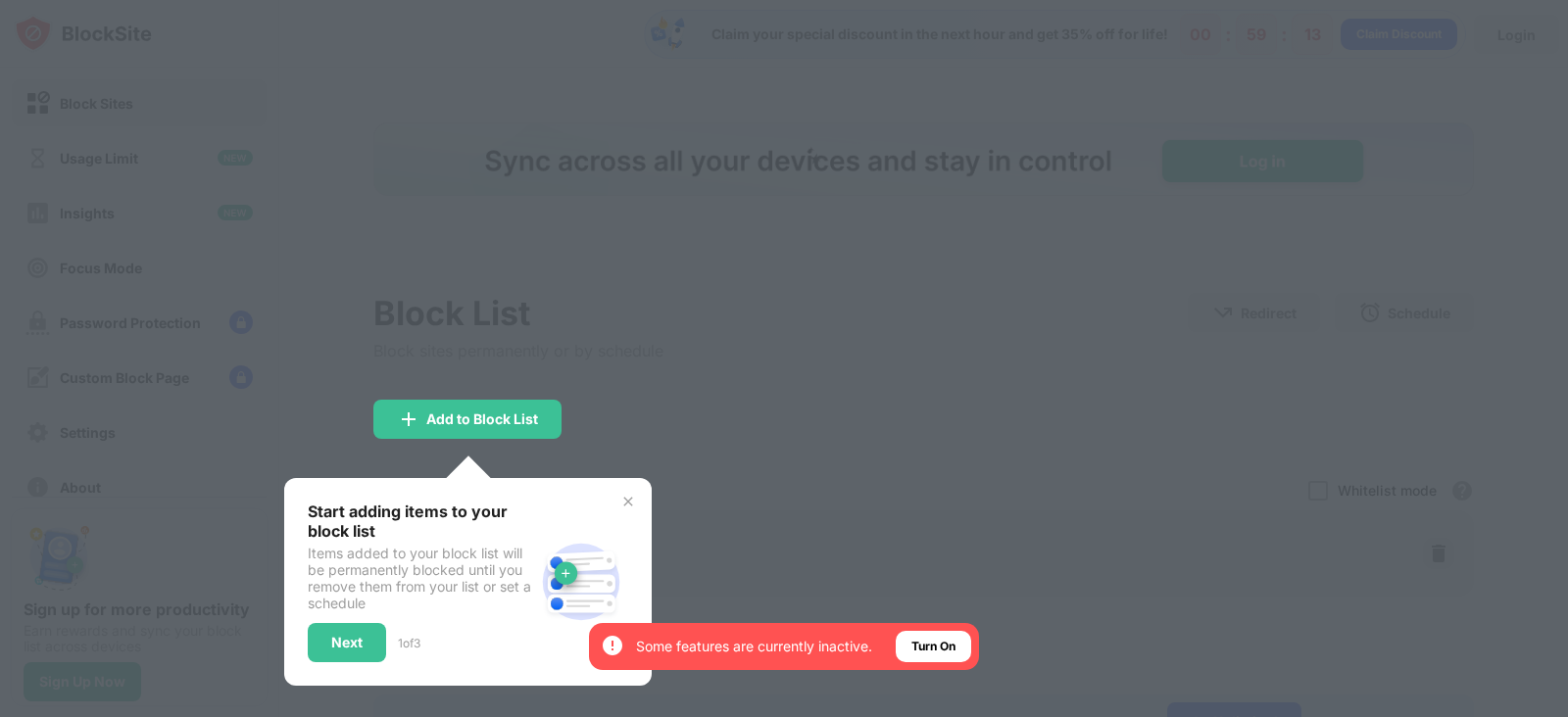 click at bounding box center [784, 358] 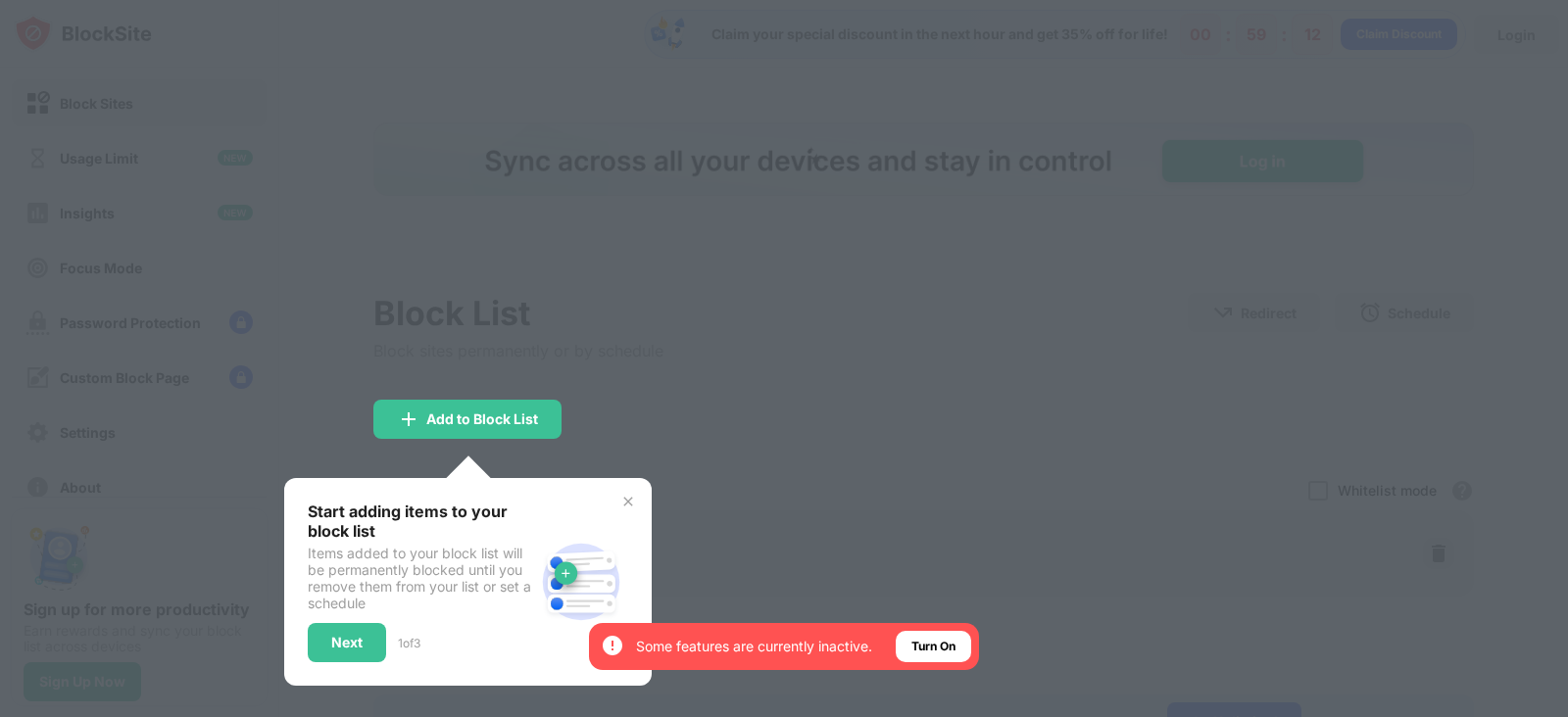 click on "Next" at bounding box center [347, 643] 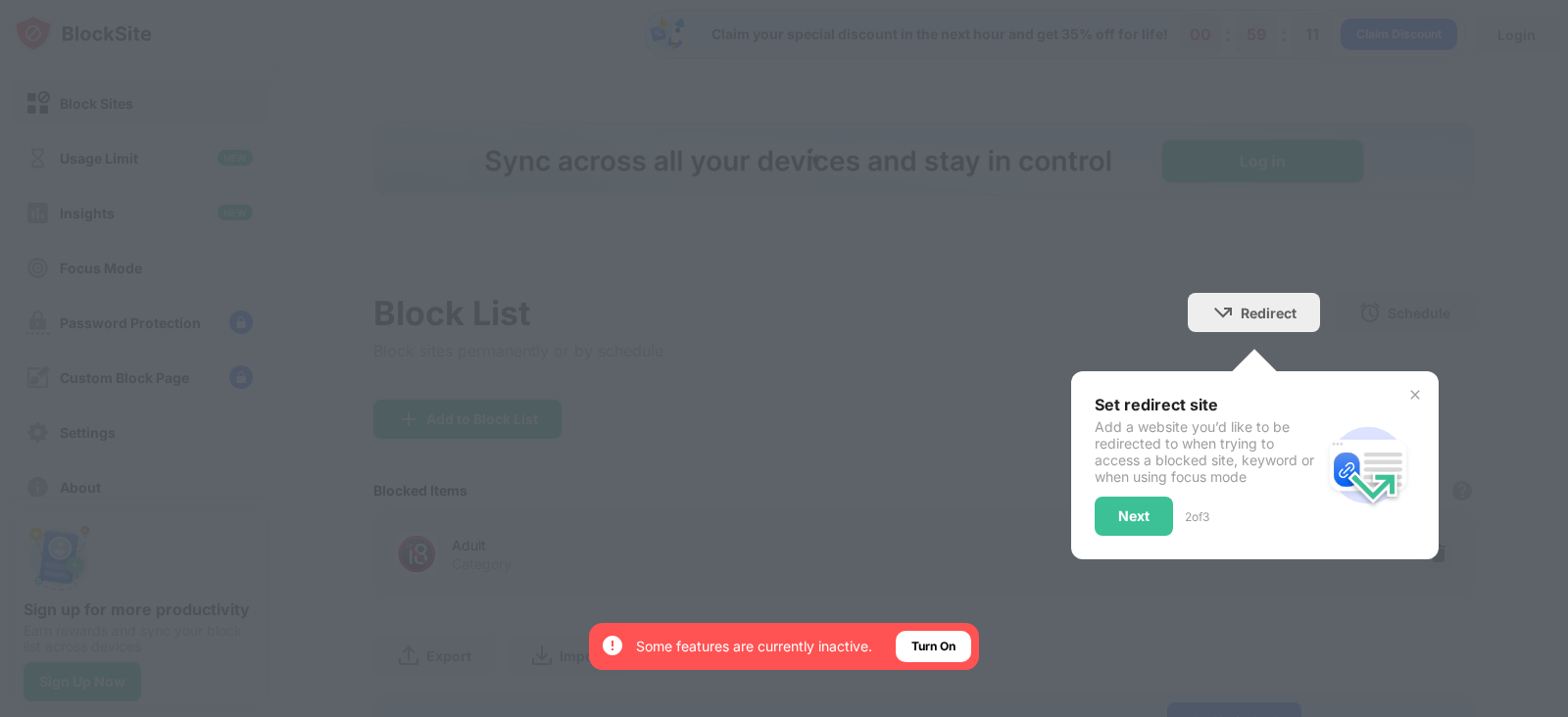 click on "Next" at bounding box center (1134, 516) 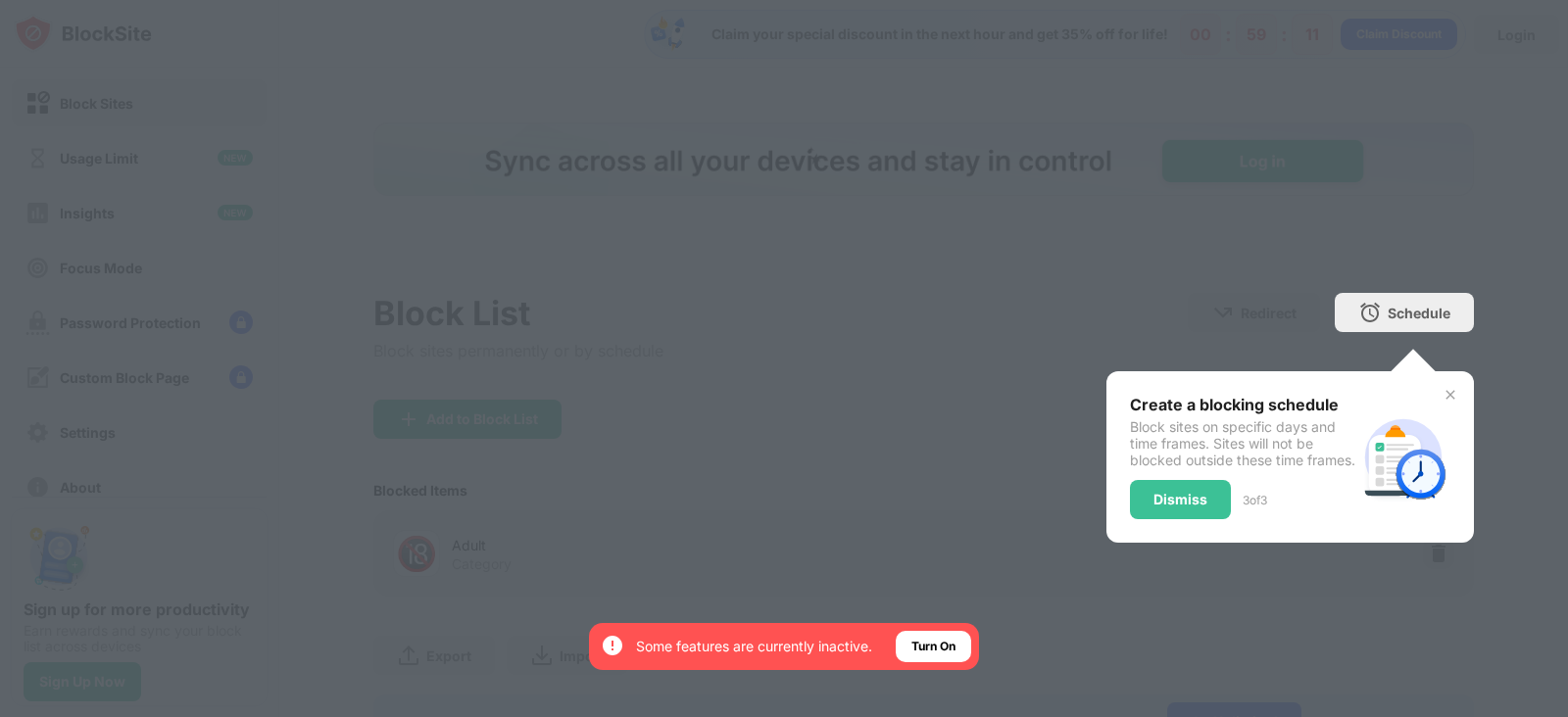 click on "Create a blocking schedule Block sites on specific days and time frames. Sites will not be blocked outside these time frames. Dismiss 3  of  3" at bounding box center [1290, 456] 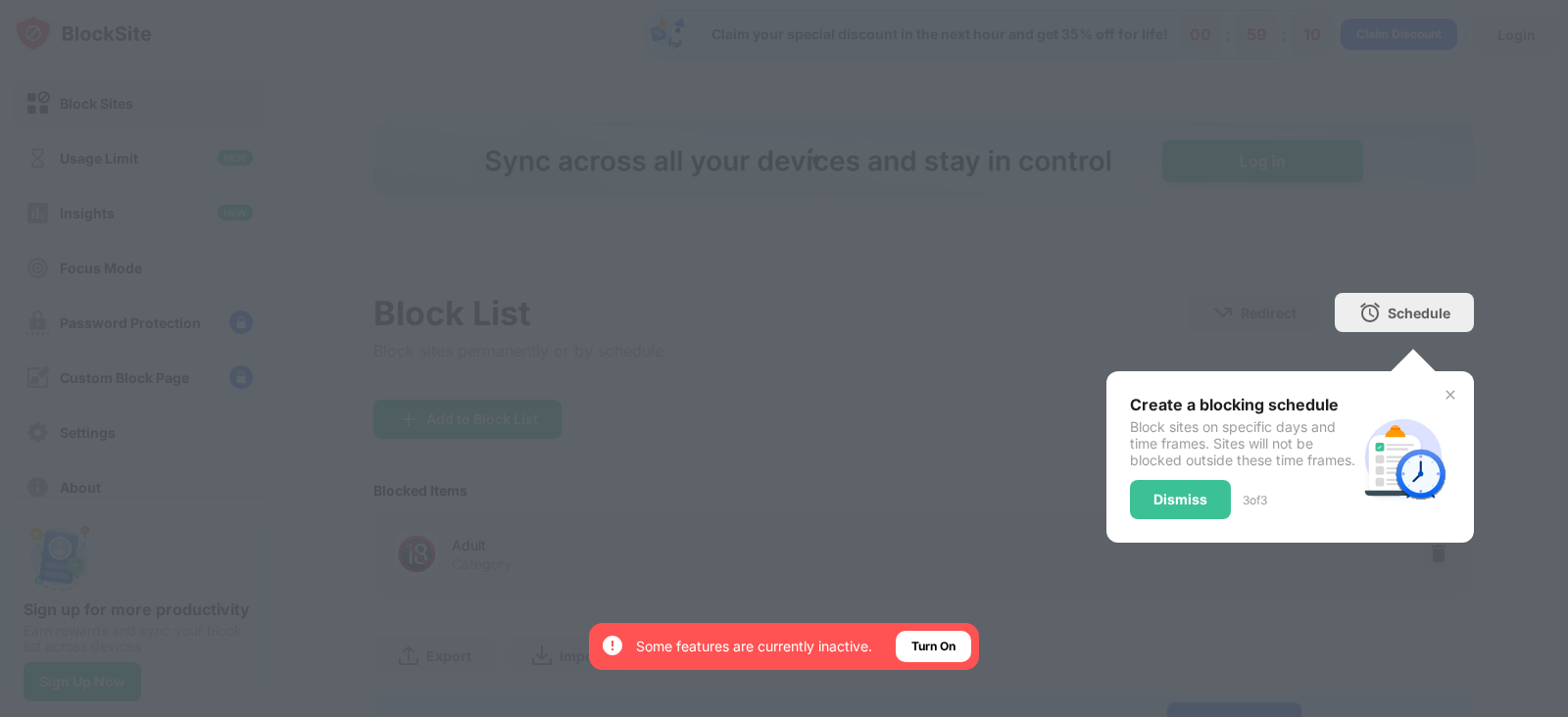 click on "Dismiss" at bounding box center [1180, 500] 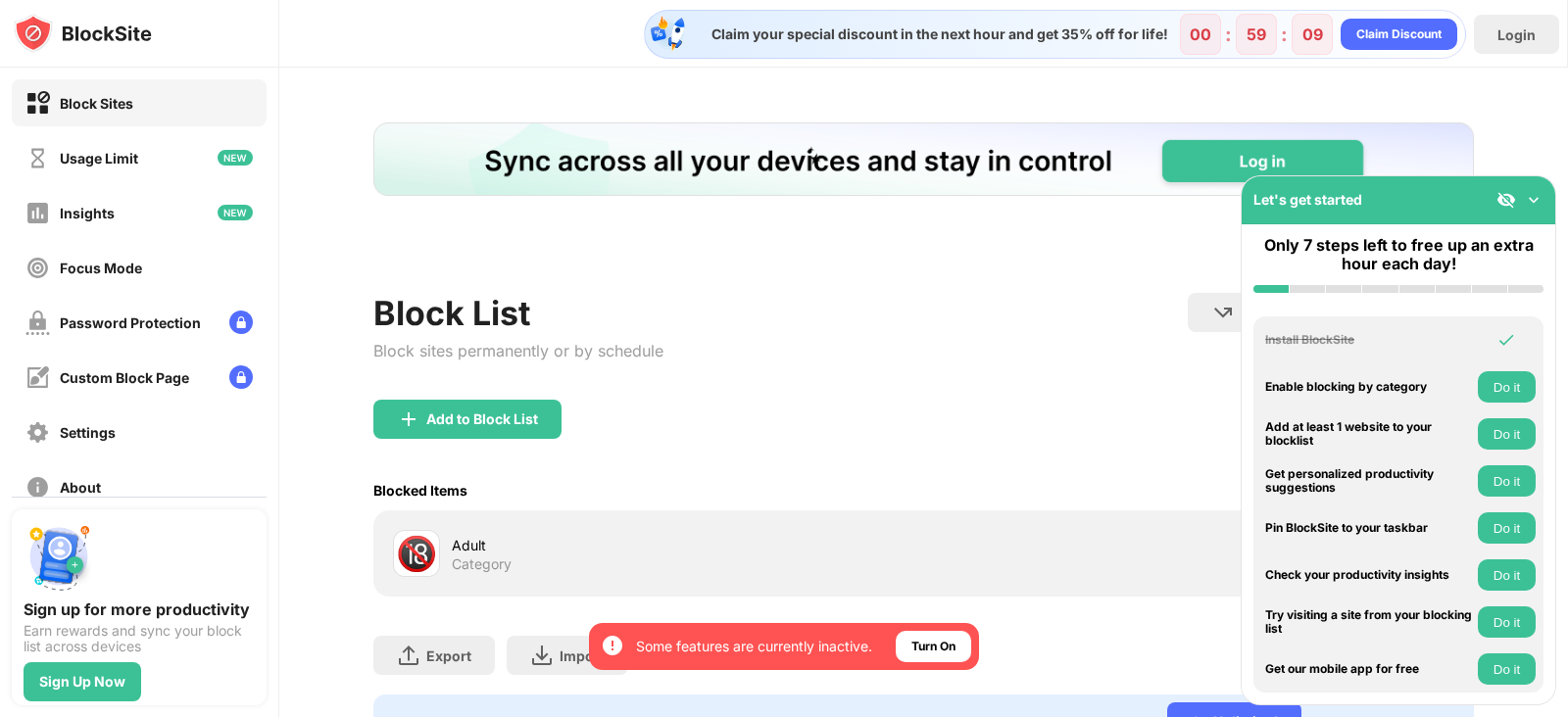 scroll, scrollTop: 0, scrollLeft: 0, axis: both 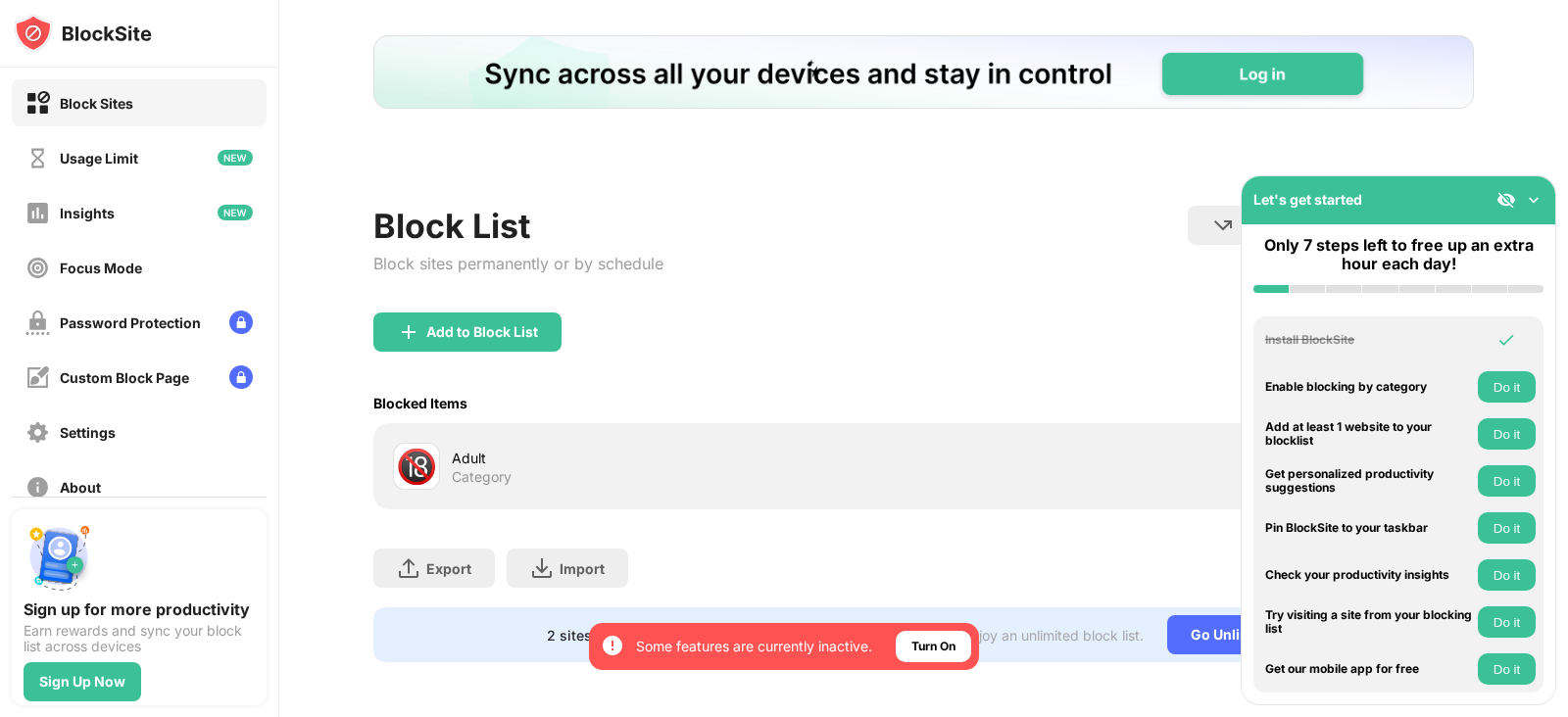 click on "Blocked Items Whitelist mode Block all websites except for those in your whitelist. Whitelist Mode only works with URLs and won't include categories or keywords." at bounding box center (923, 403) 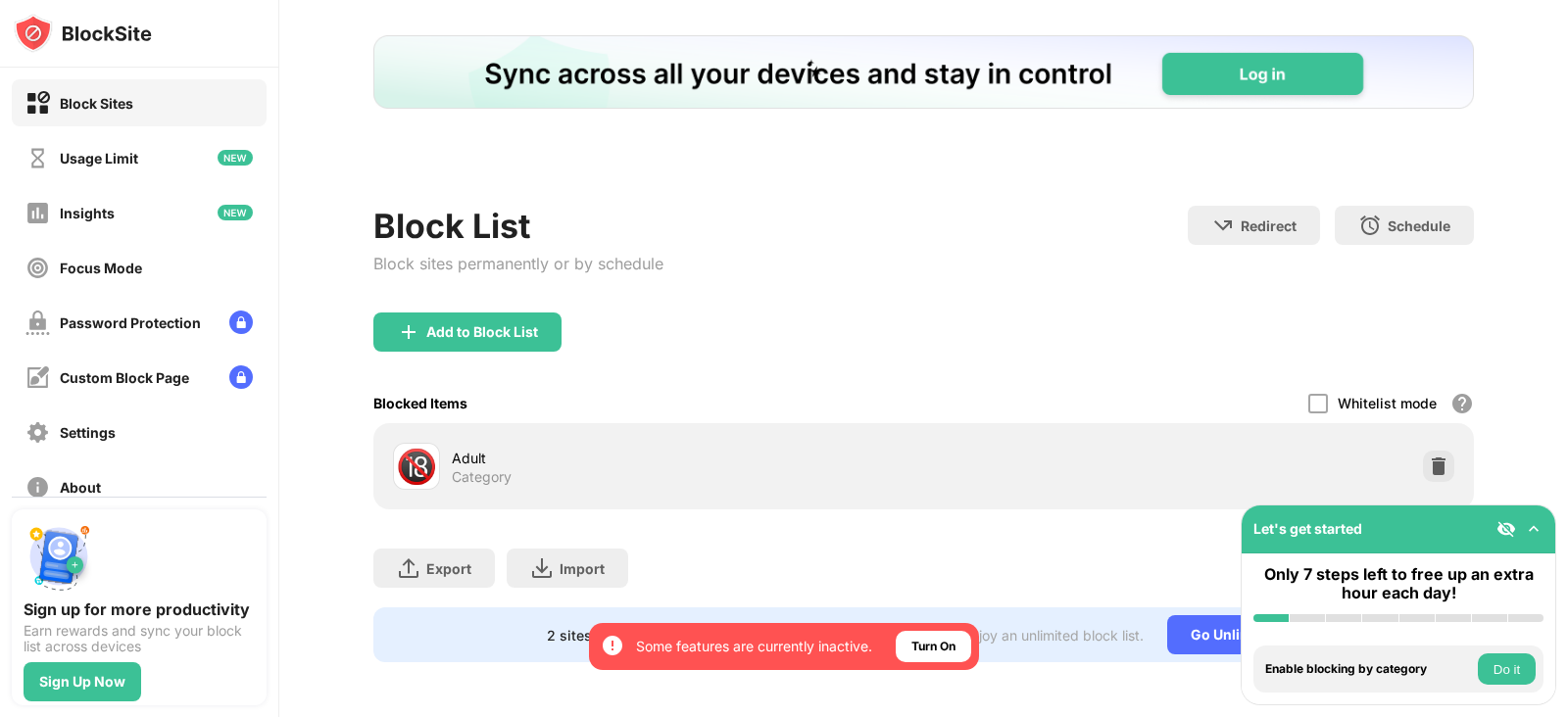 click at bounding box center (1439, 466) 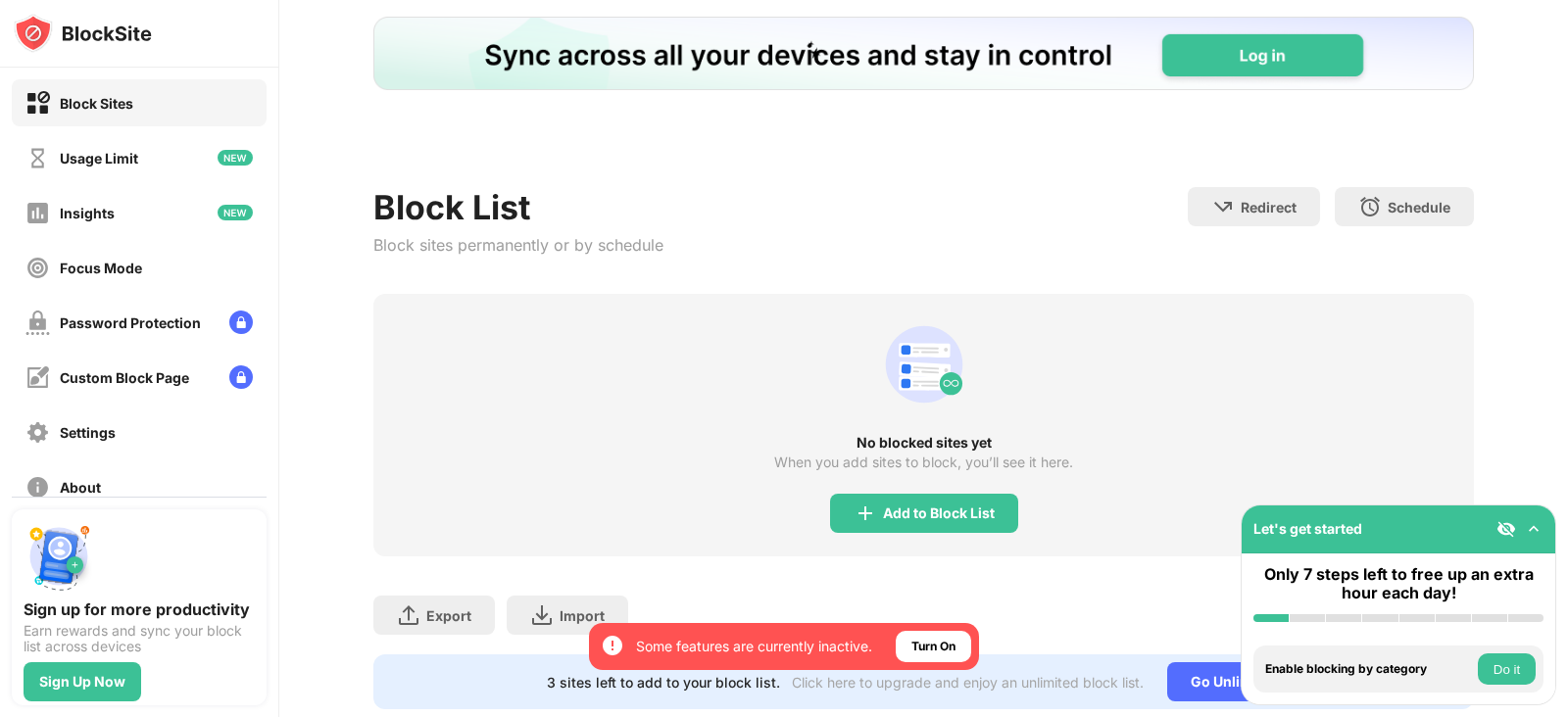 click on "Add to Block List" at bounding box center (924, 513) 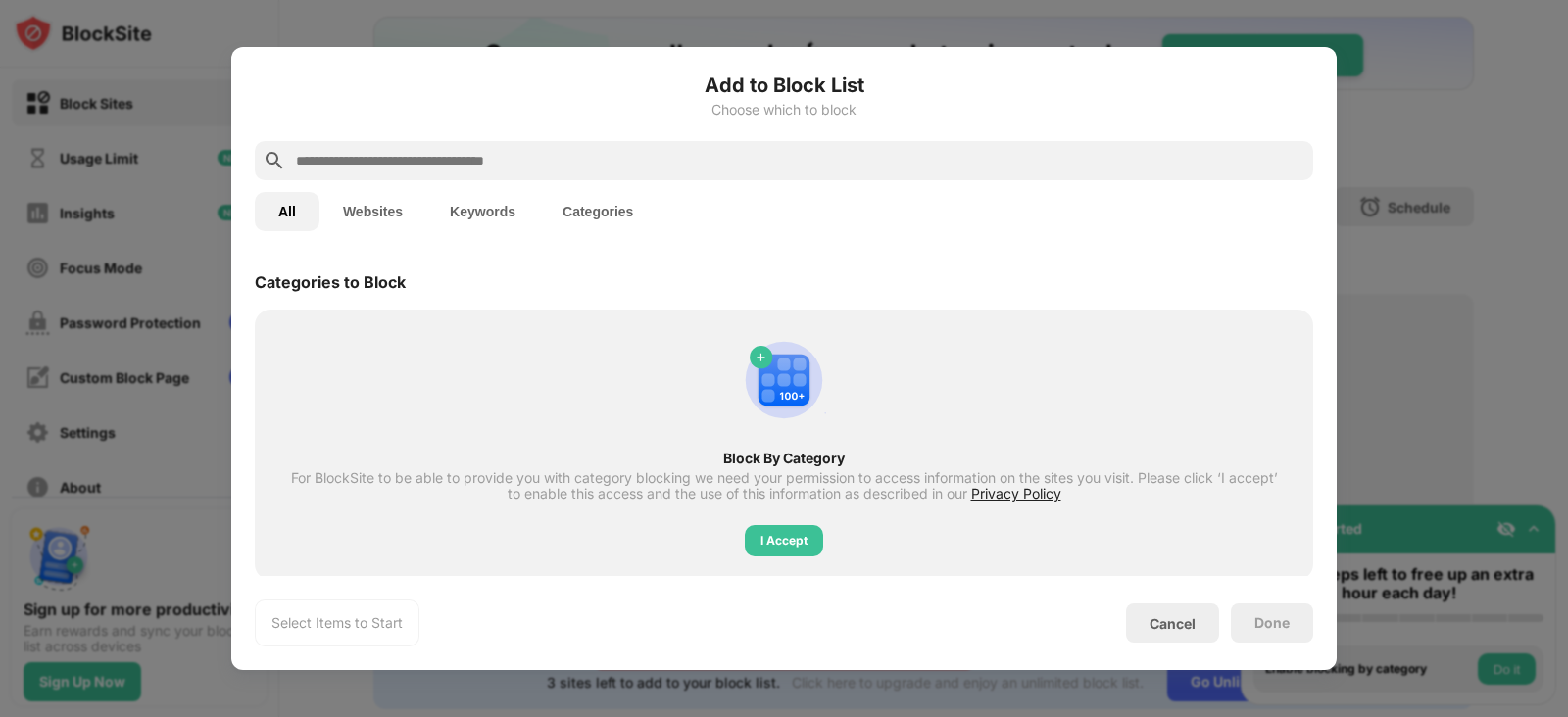 click at bounding box center (800, 161) 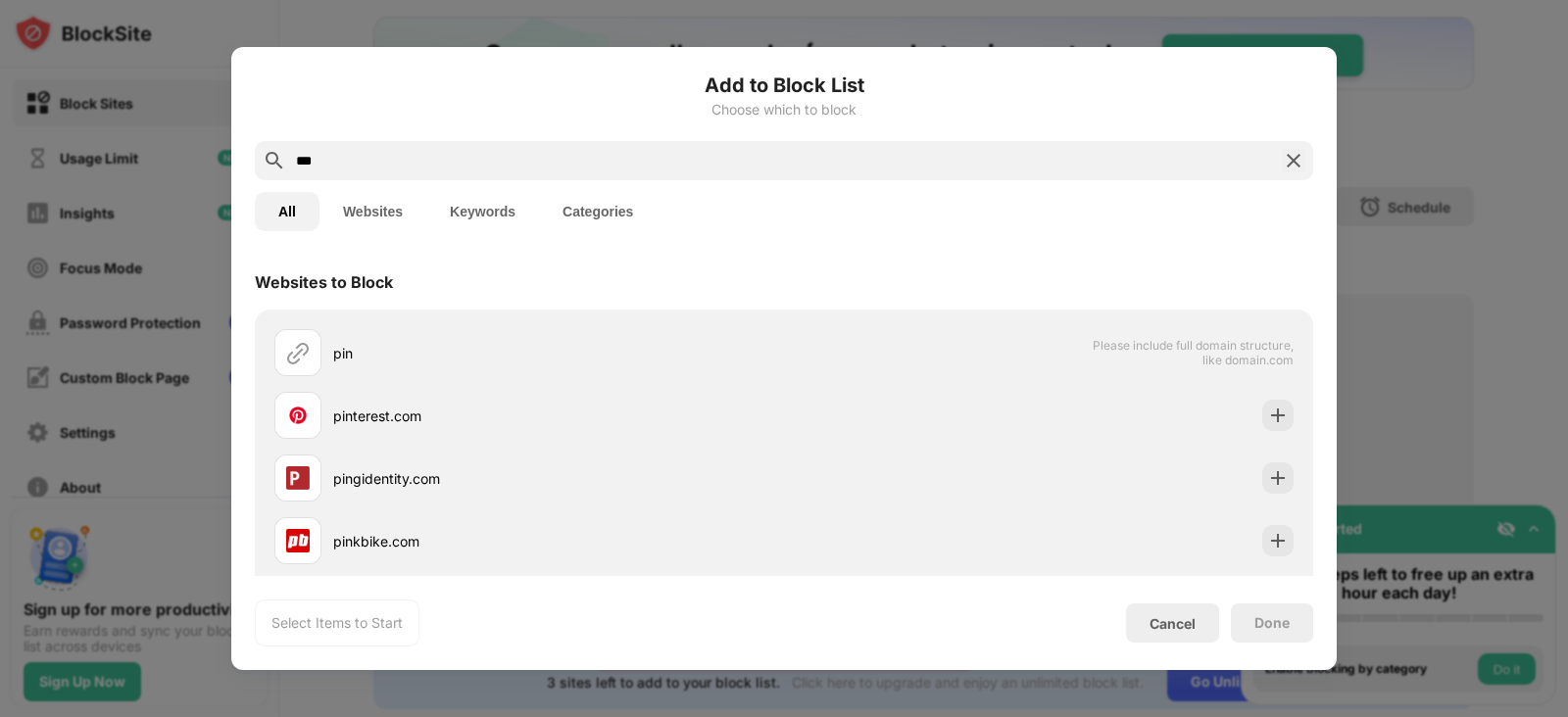 scroll, scrollTop: 0, scrollLeft: 0, axis: both 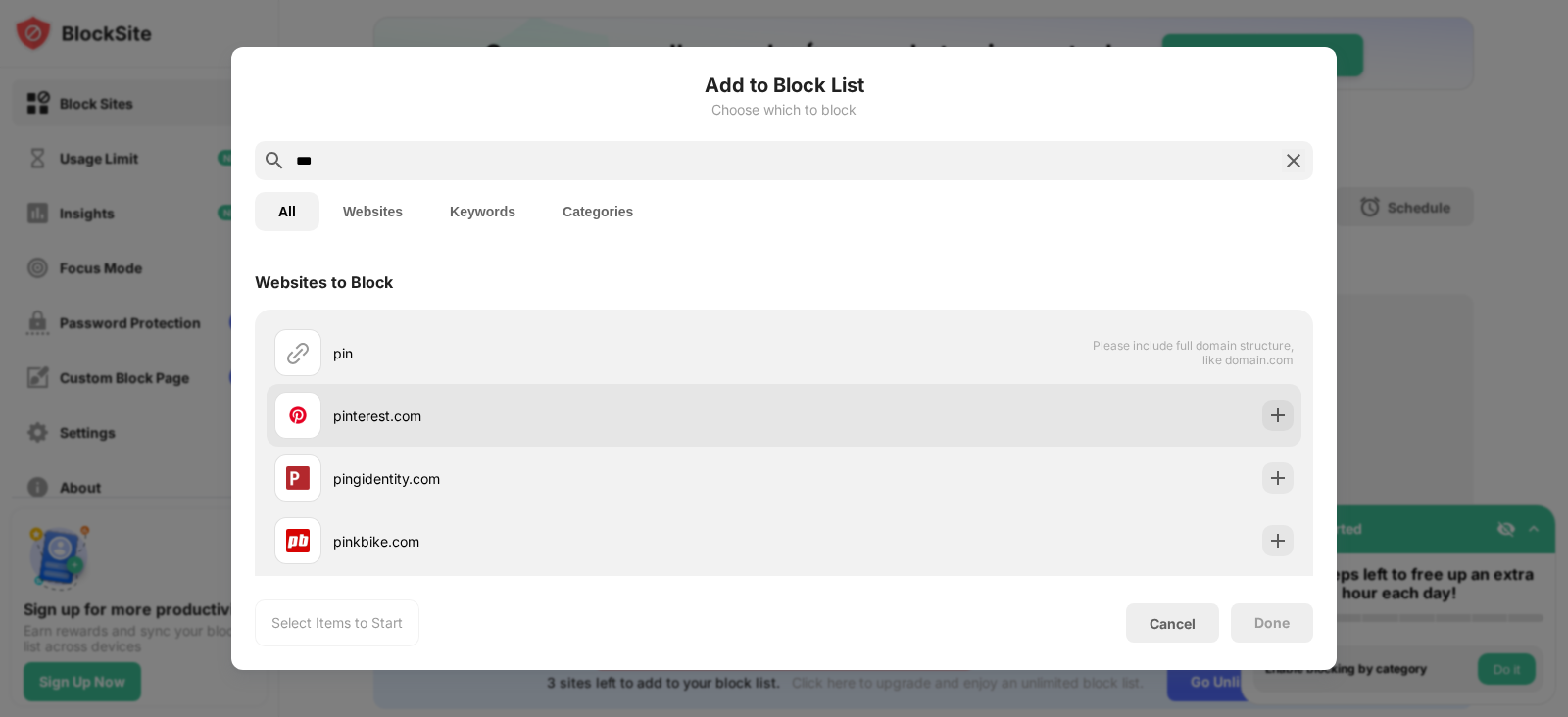 click on "pinterest.com" at bounding box center (559, 415) 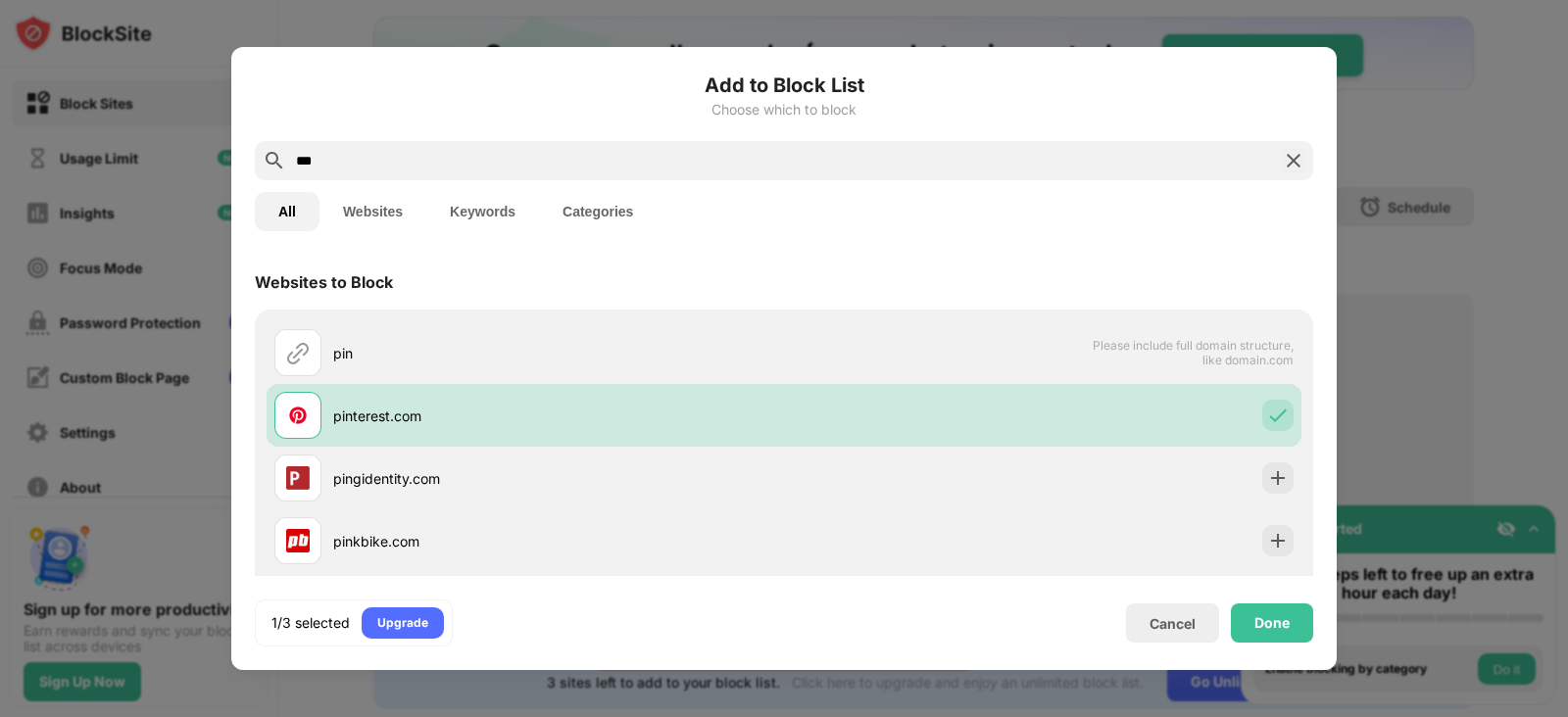 click on "***" at bounding box center [784, 161] 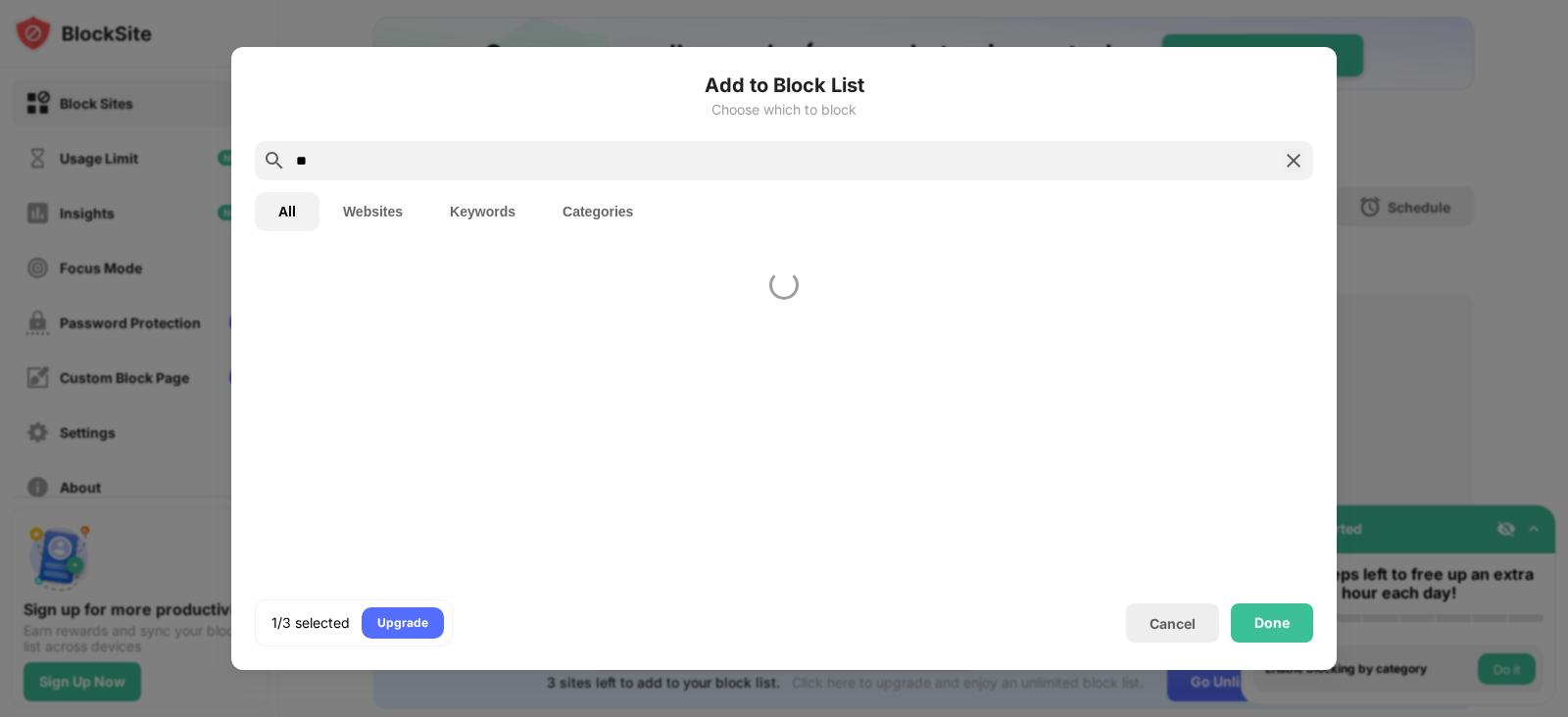 type on "*" 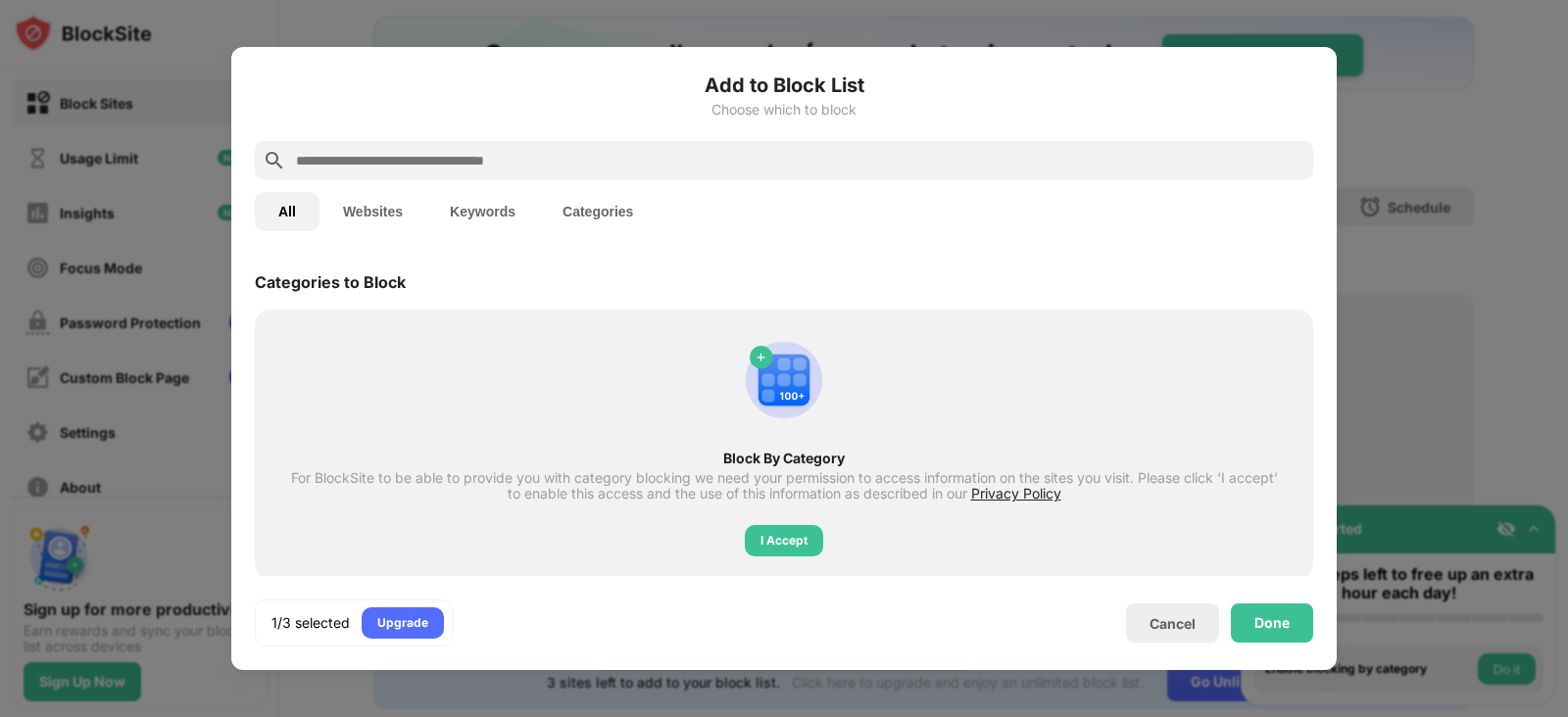 type 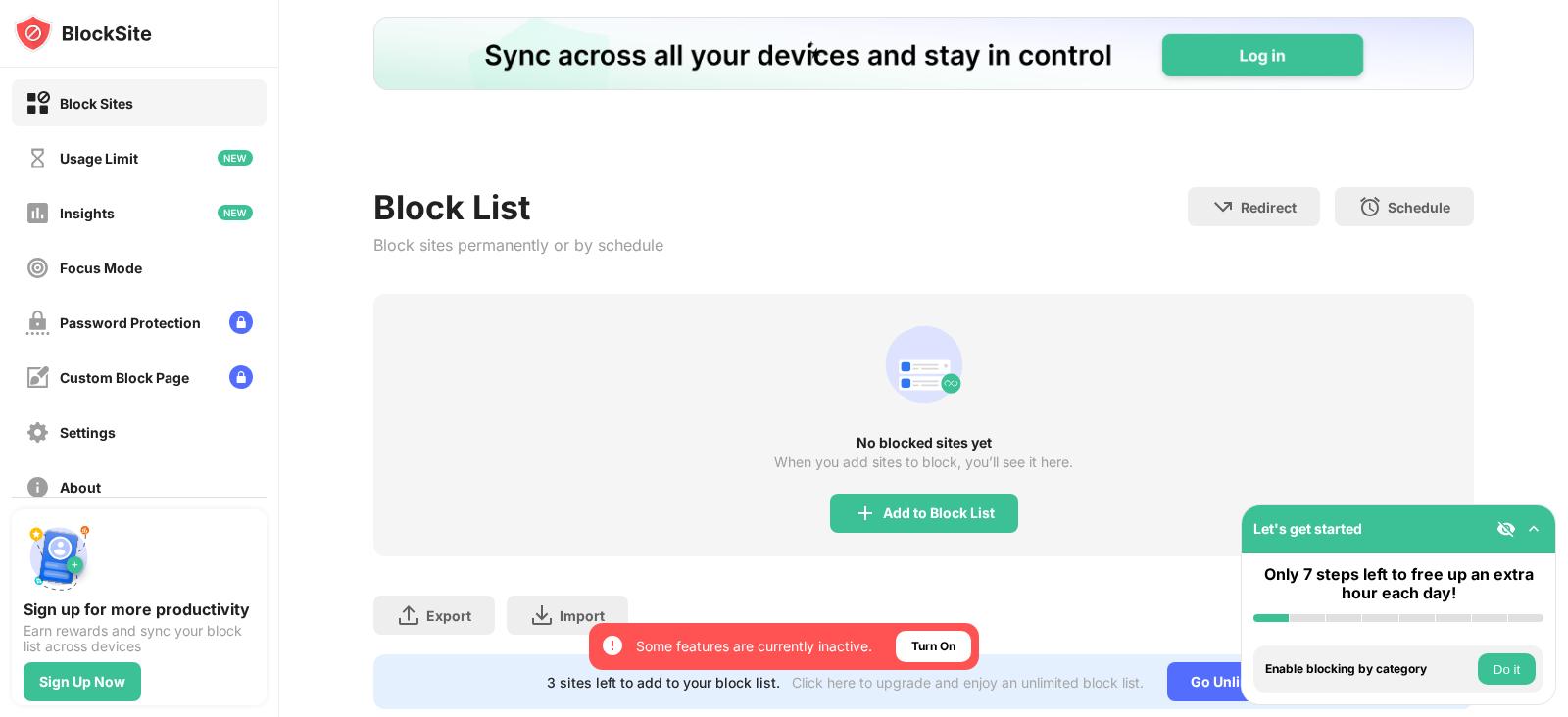 scroll, scrollTop: 0, scrollLeft: 0, axis: both 